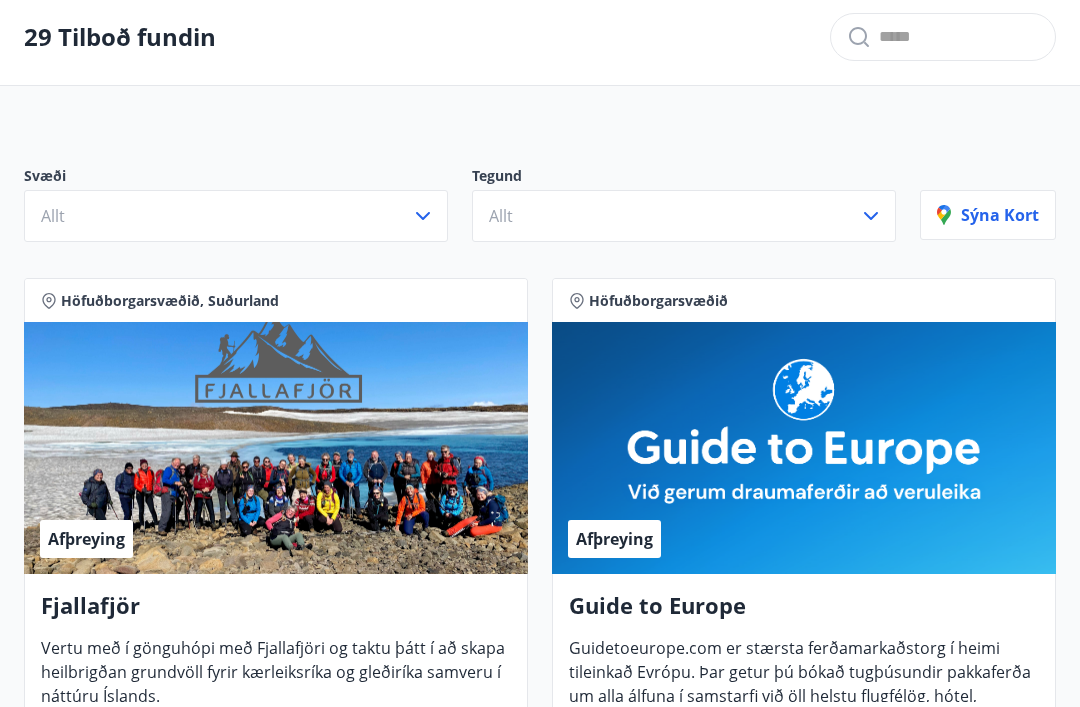 scroll, scrollTop: 77, scrollLeft: 0, axis: vertical 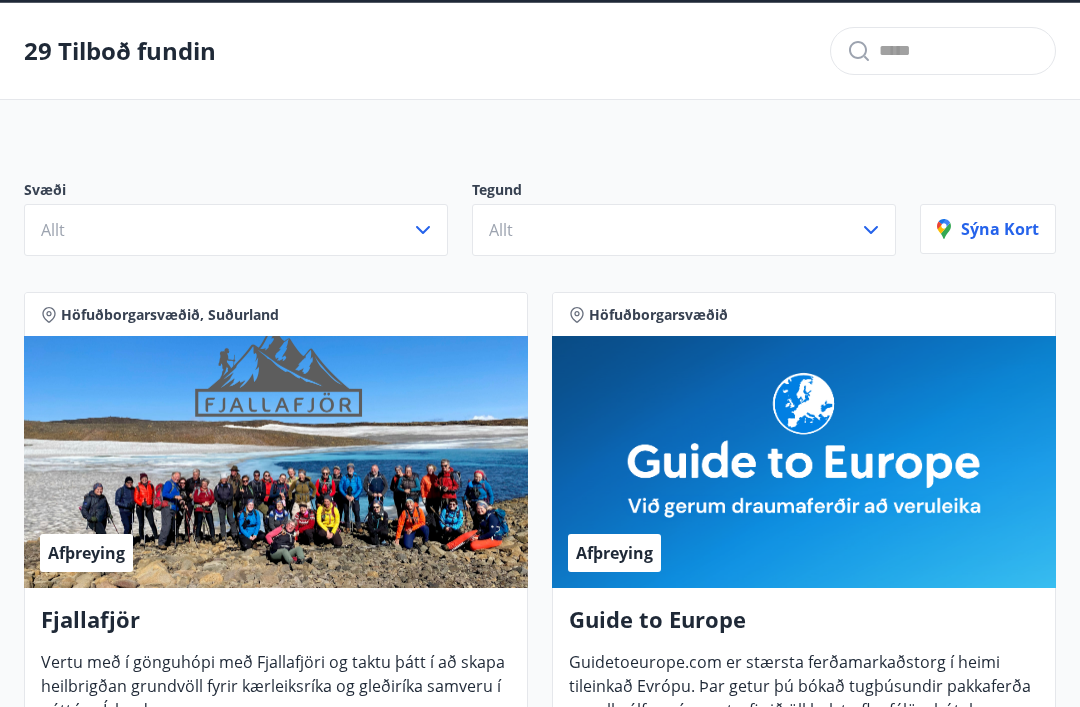 click 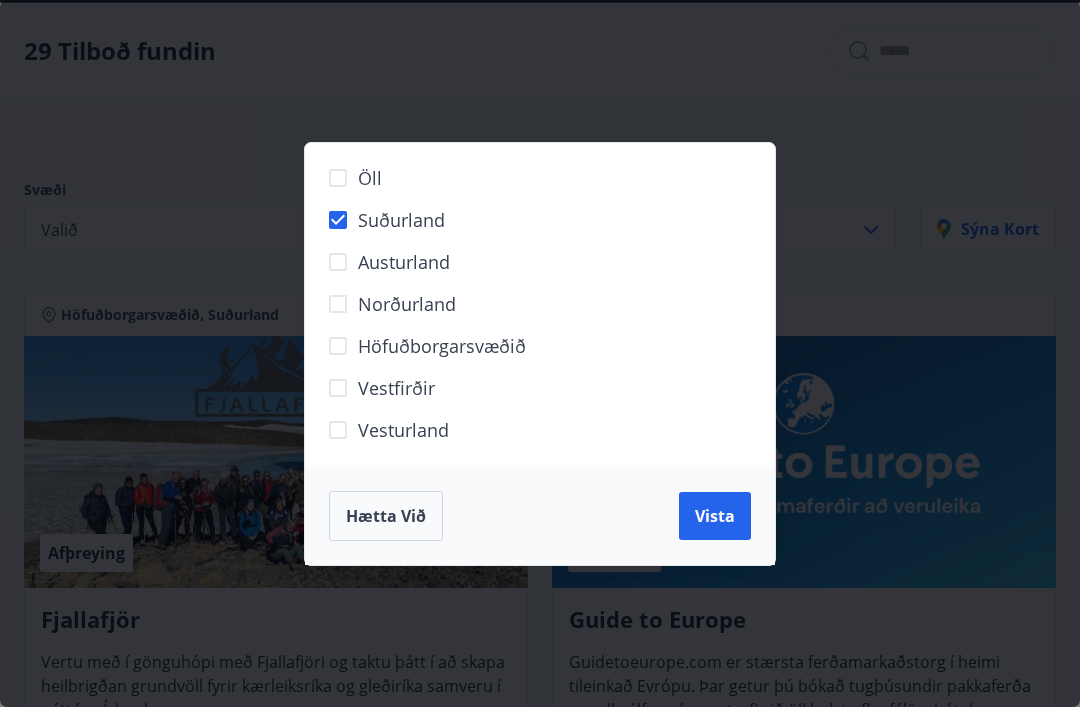 click on "Vista" at bounding box center (715, 516) 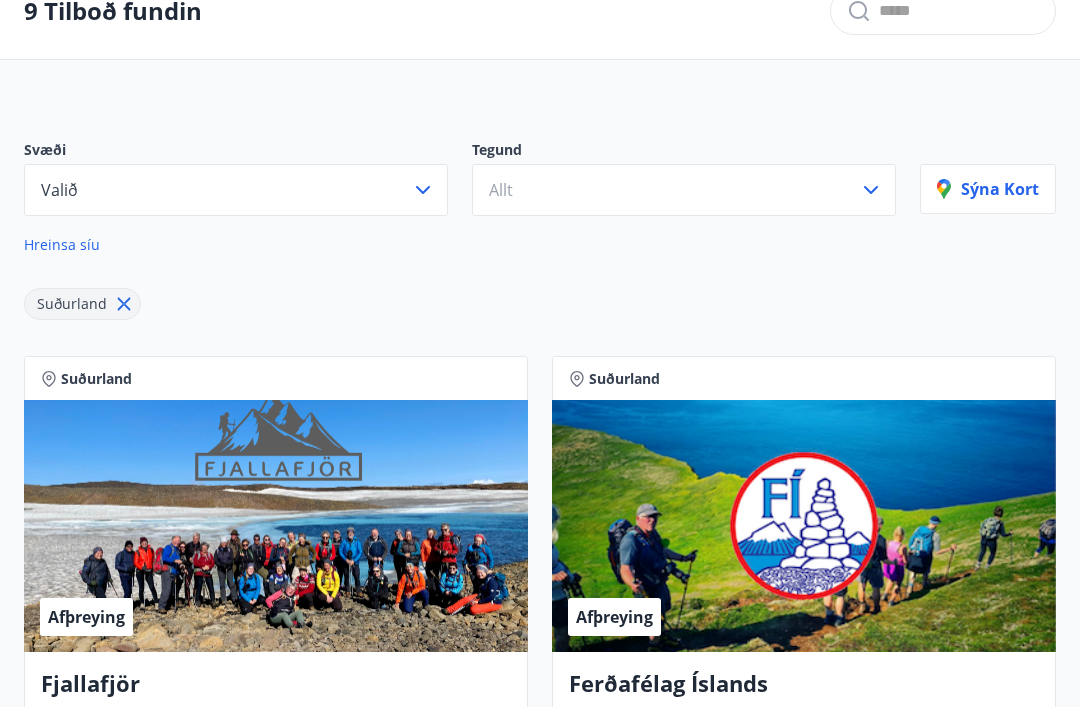 scroll, scrollTop: 0, scrollLeft: 0, axis: both 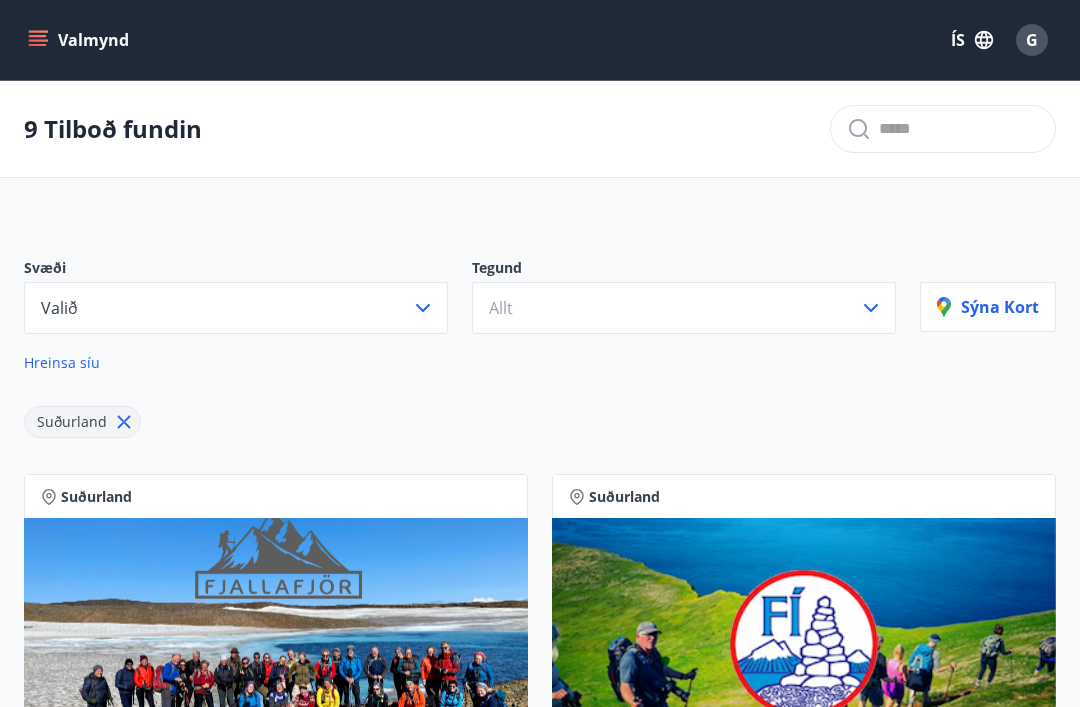 click on "Valmynd" at bounding box center (80, 40) 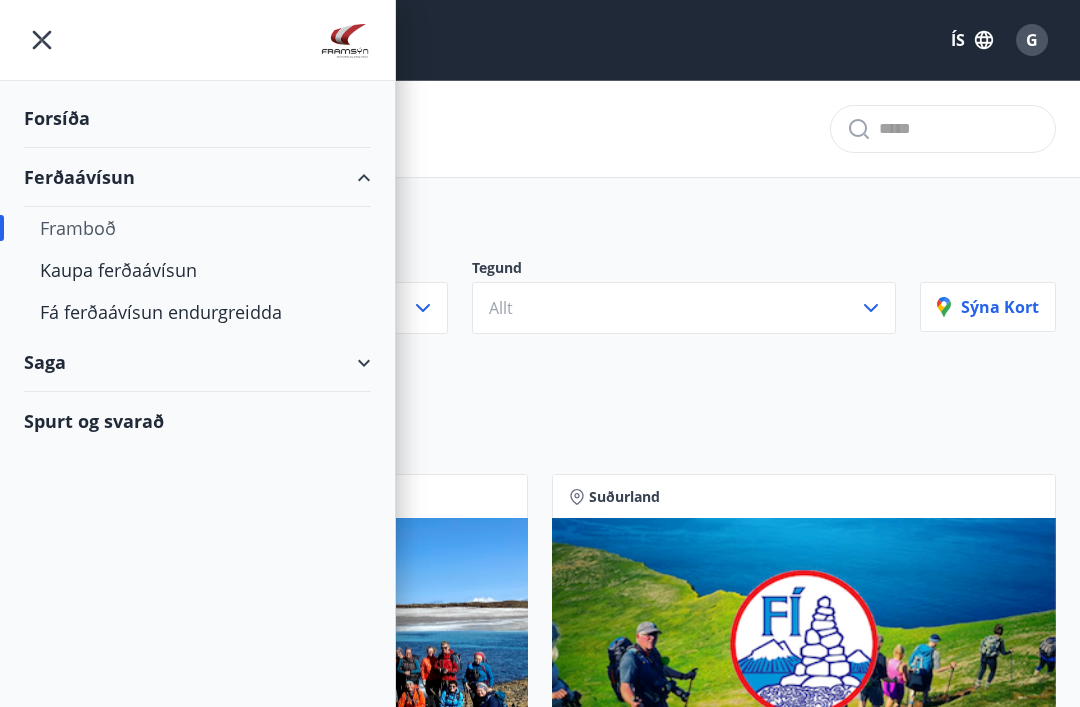 click on "Forsíða" at bounding box center [197, 118] 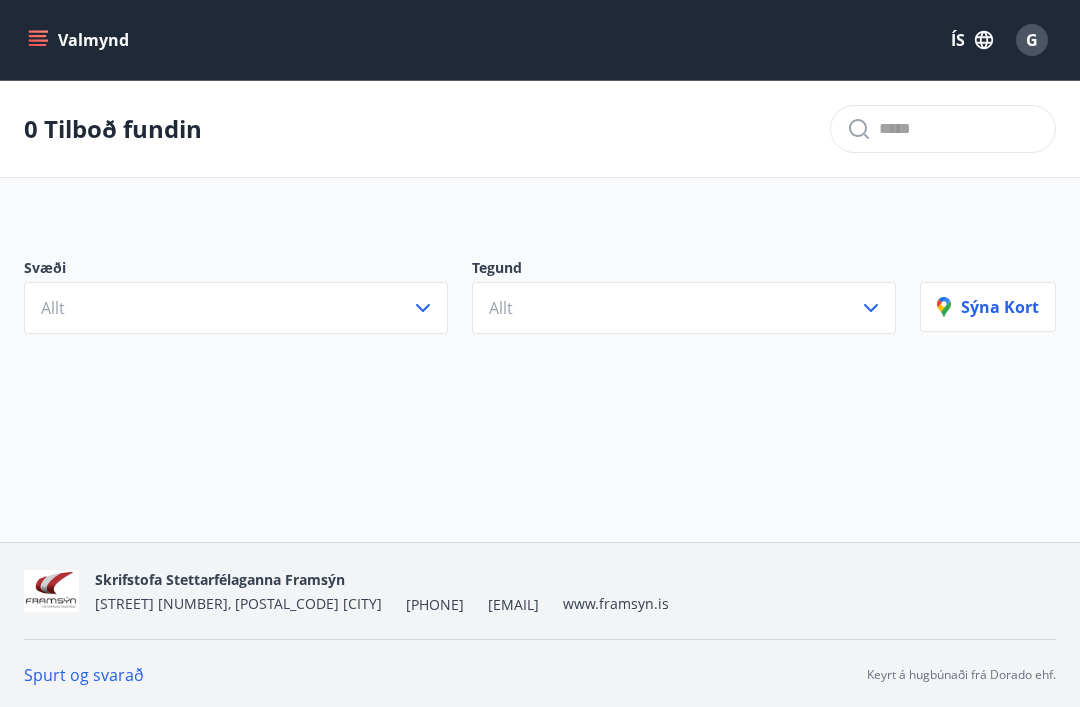 click on "Valmynd" at bounding box center (80, 40) 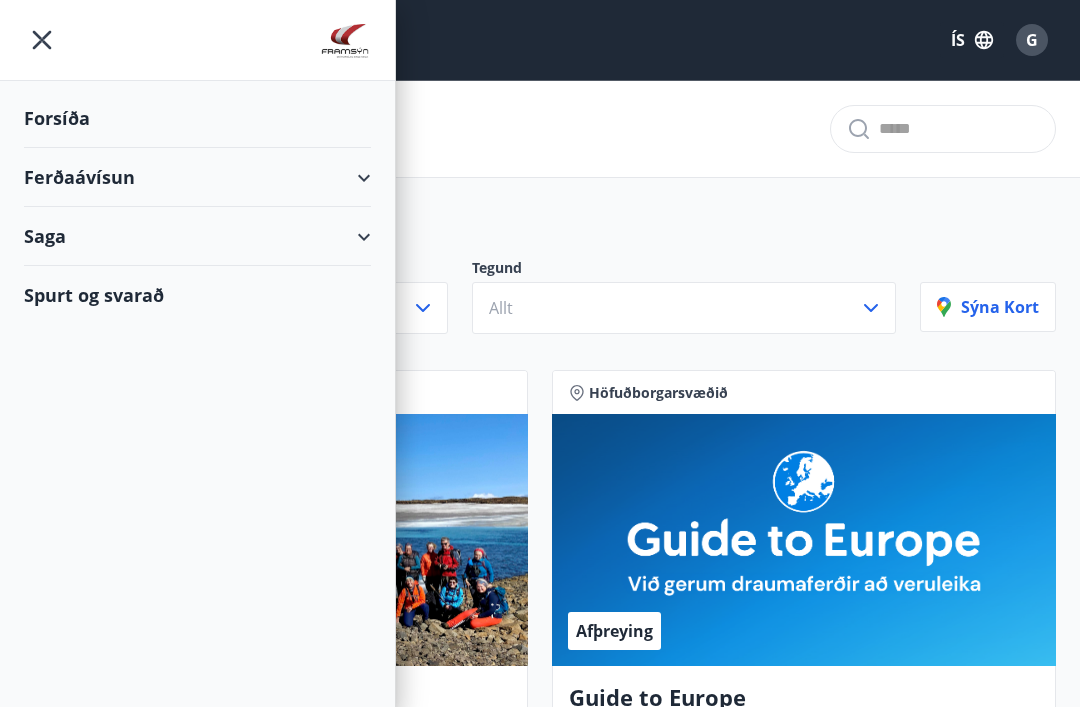 click on "Forsíða" at bounding box center (197, 118) 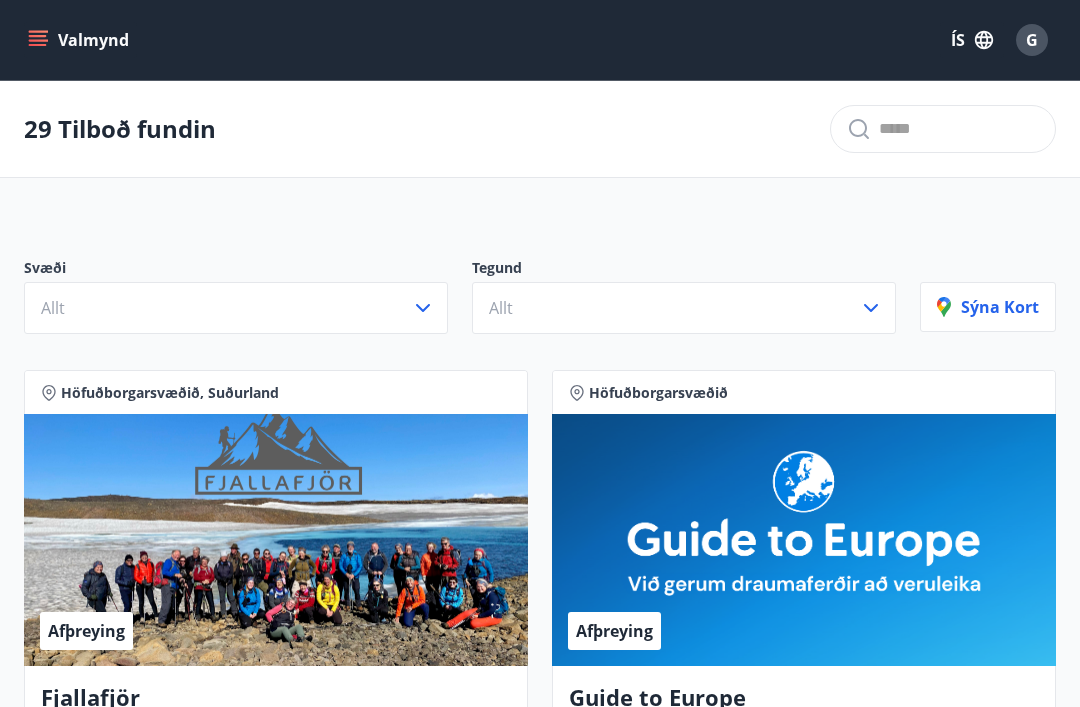 click on "Valmynd" at bounding box center (80, 40) 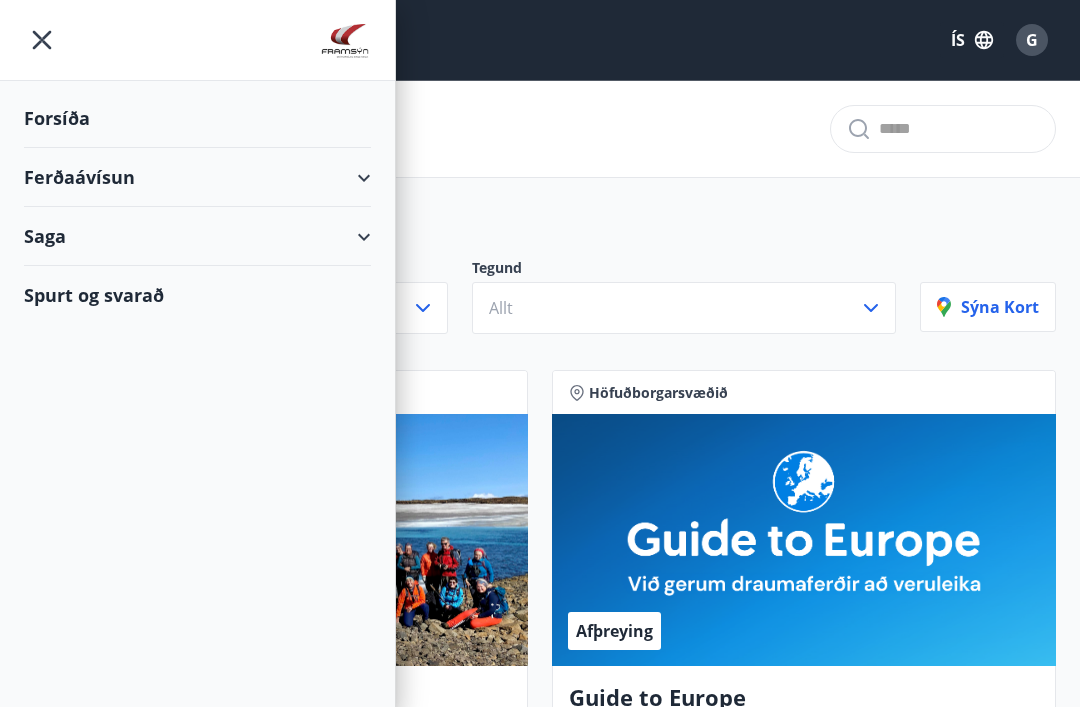 click 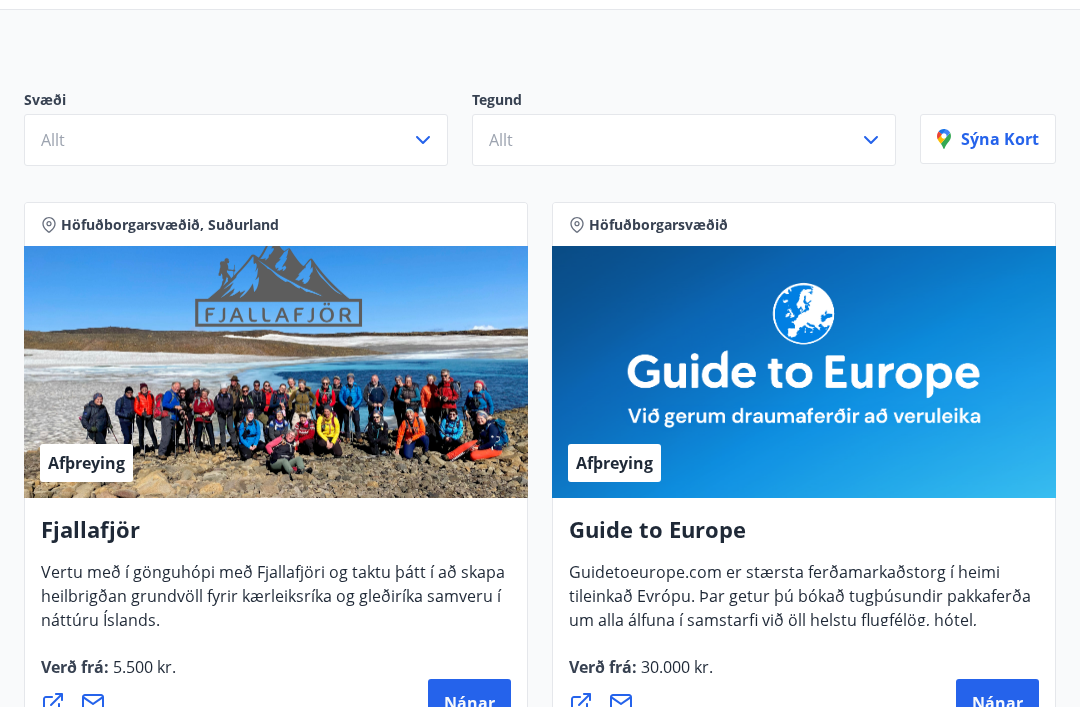 scroll, scrollTop: 0, scrollLeft: 0, axis: both 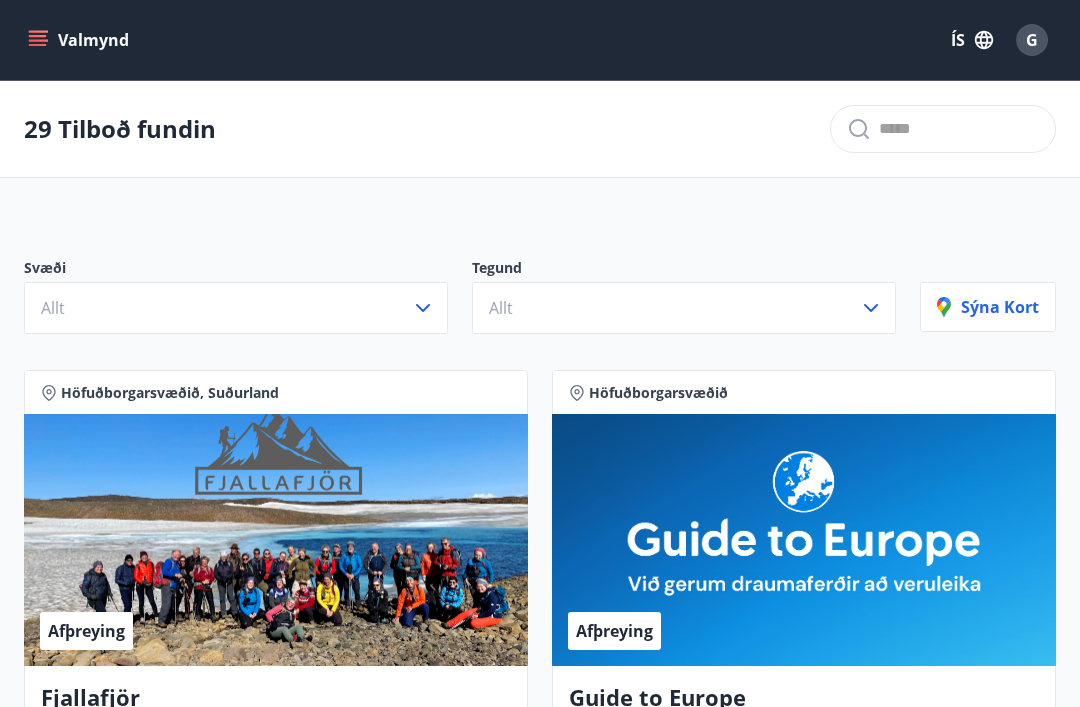 click 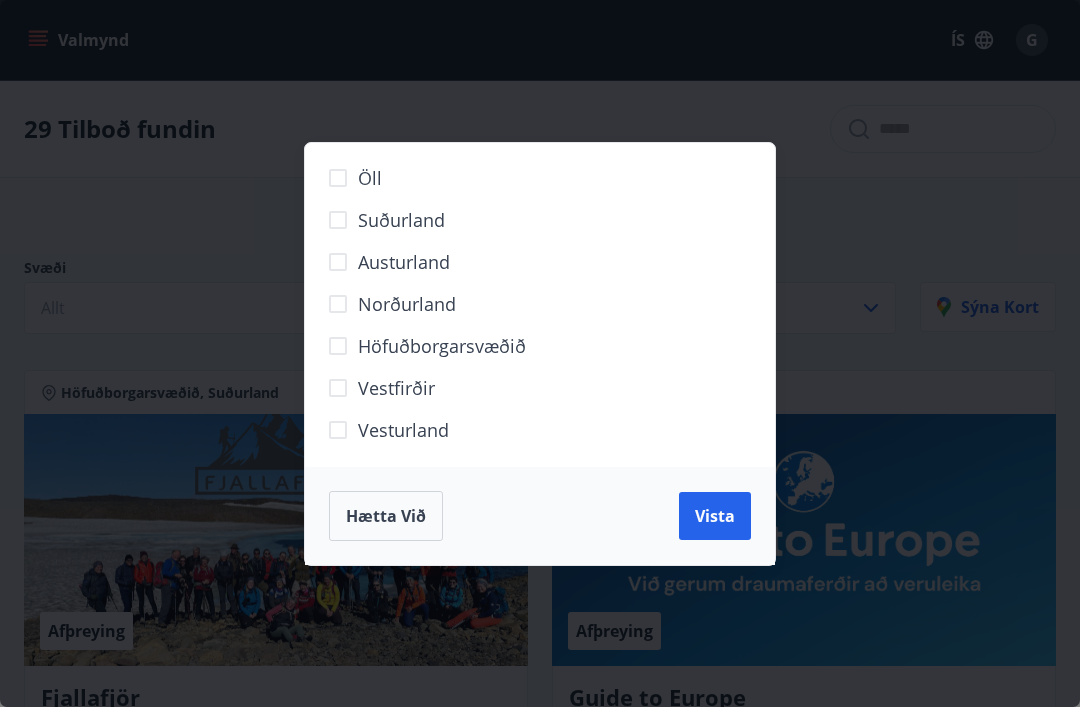 click on "Suðurland" at bounding box center (401, 220) 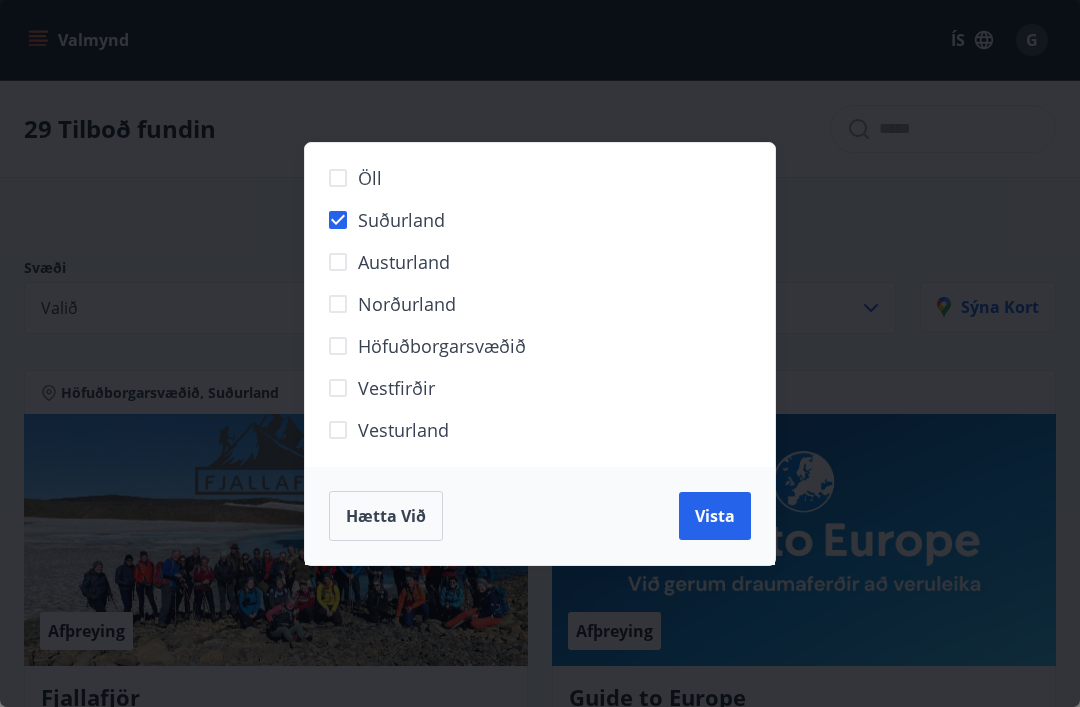 click on "Vista" at bounding box center [715, 516] 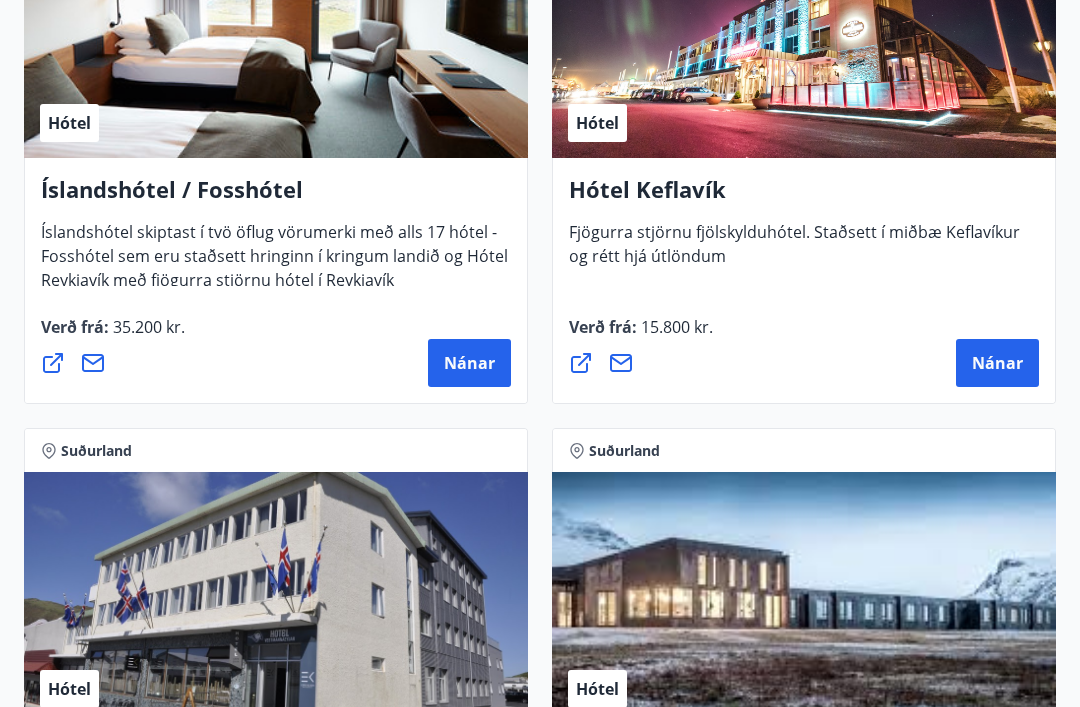 scroll, scrollTop: 1744, scrollLeft: 0, axis: vertical 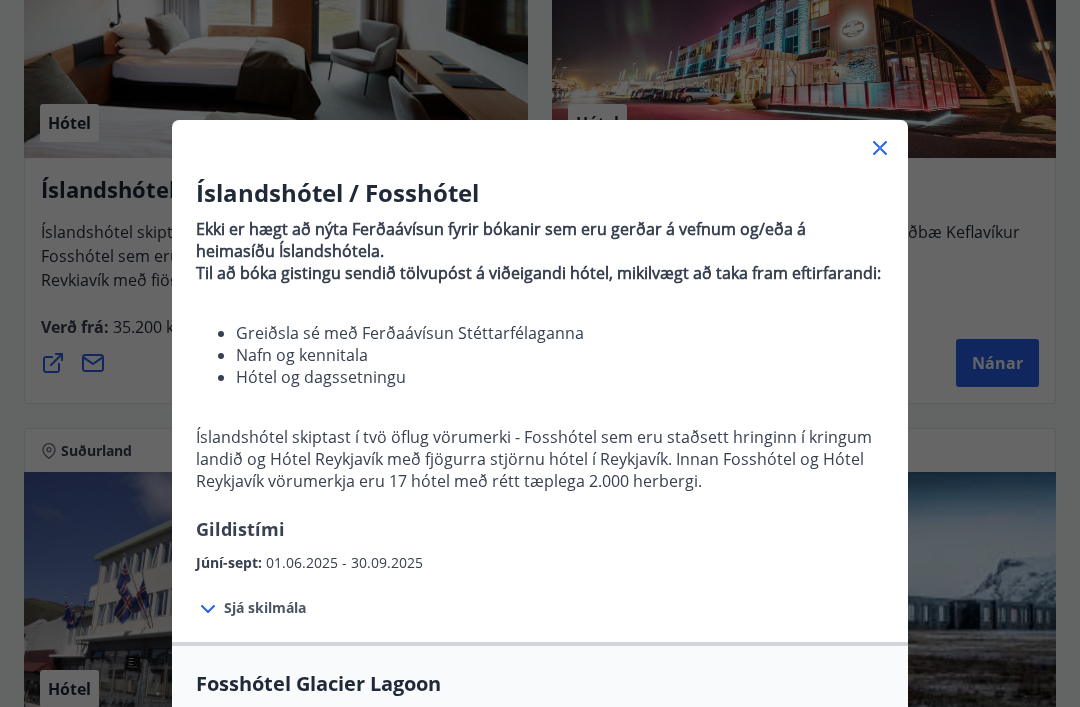 click 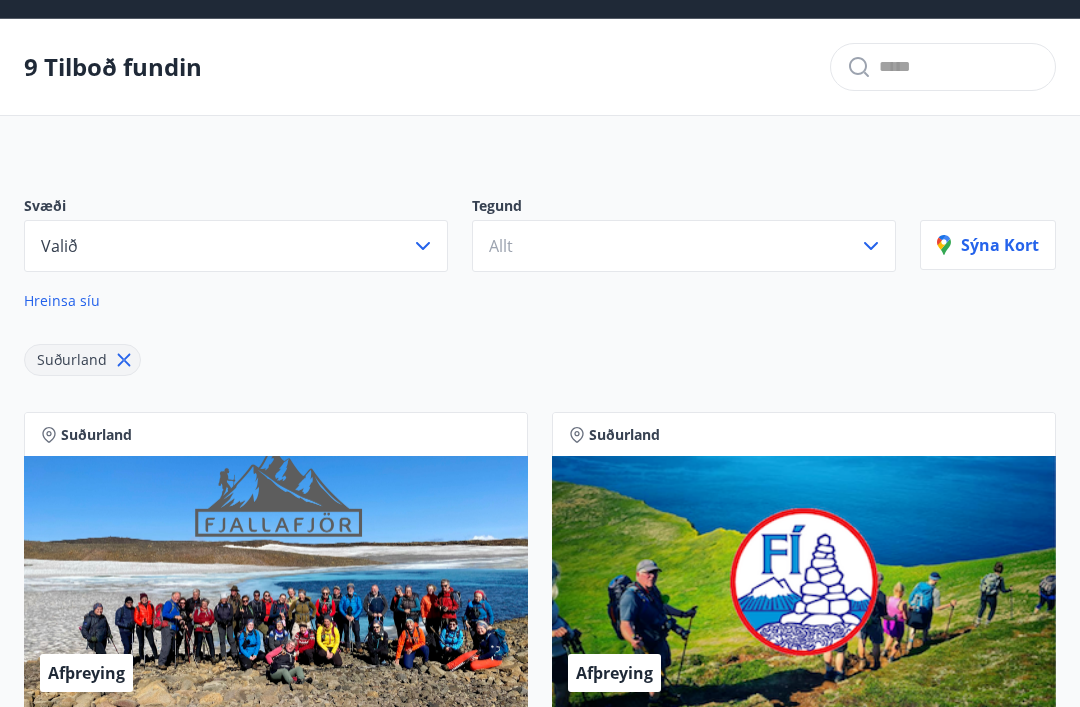 scroll, scrollTop: 0, scrollLeft: 0, axis: both 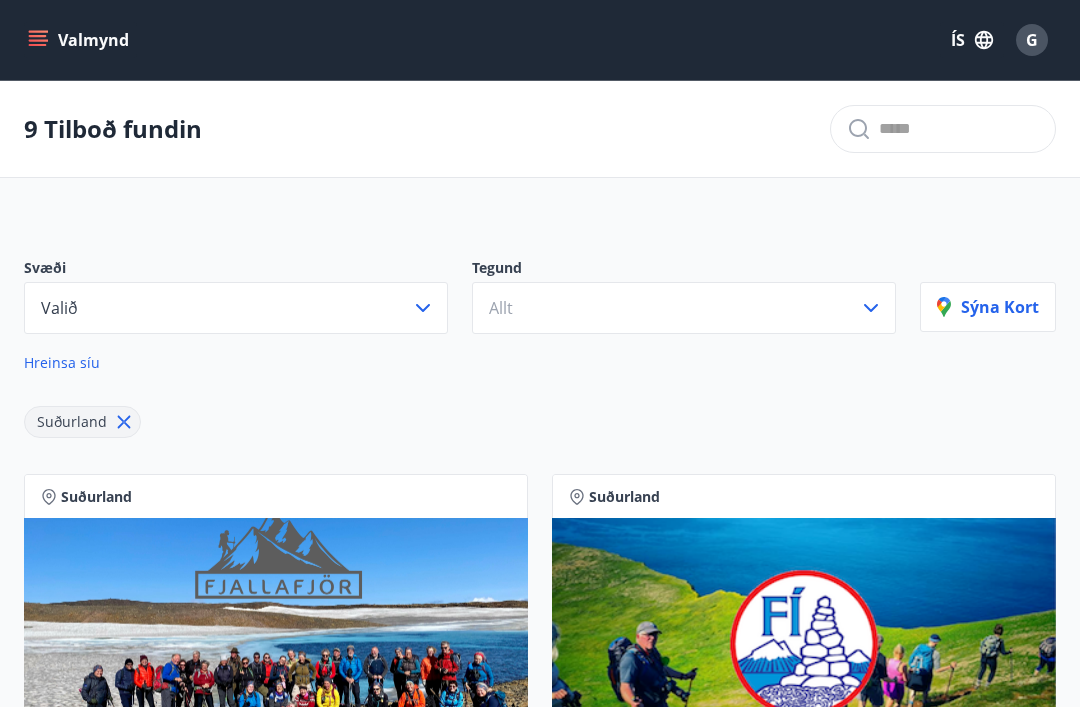 click 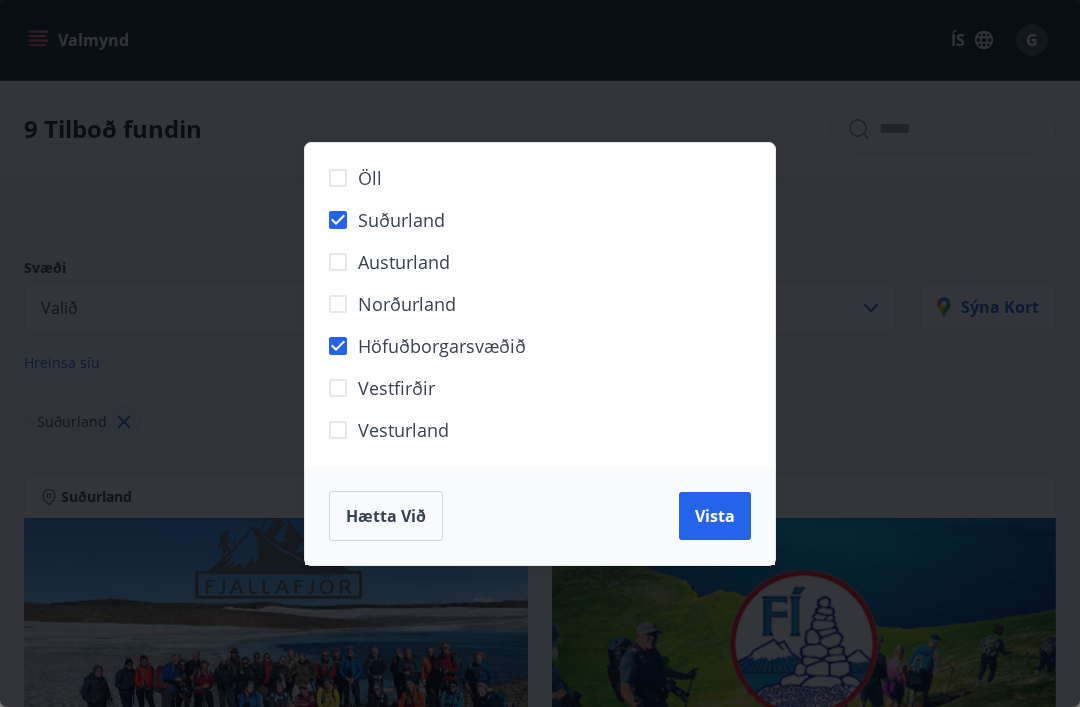 click on "Vista" at bounding box center (715, 516) 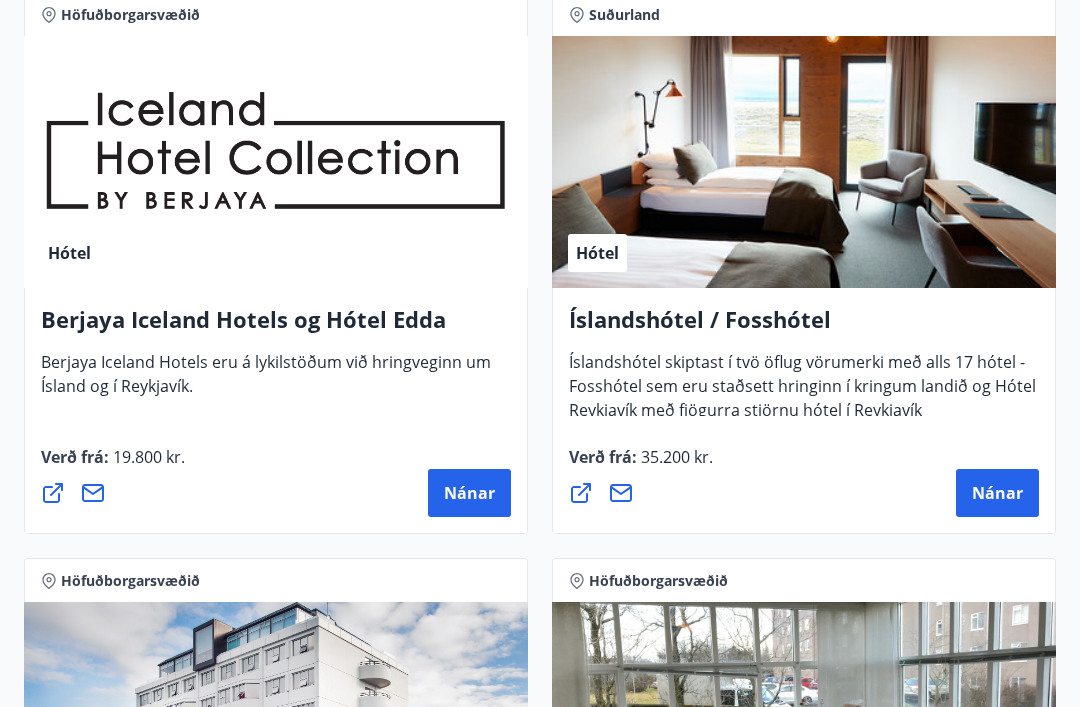 scroll, scrollTop: 2746, scrollLeft: 0, axis: vertical 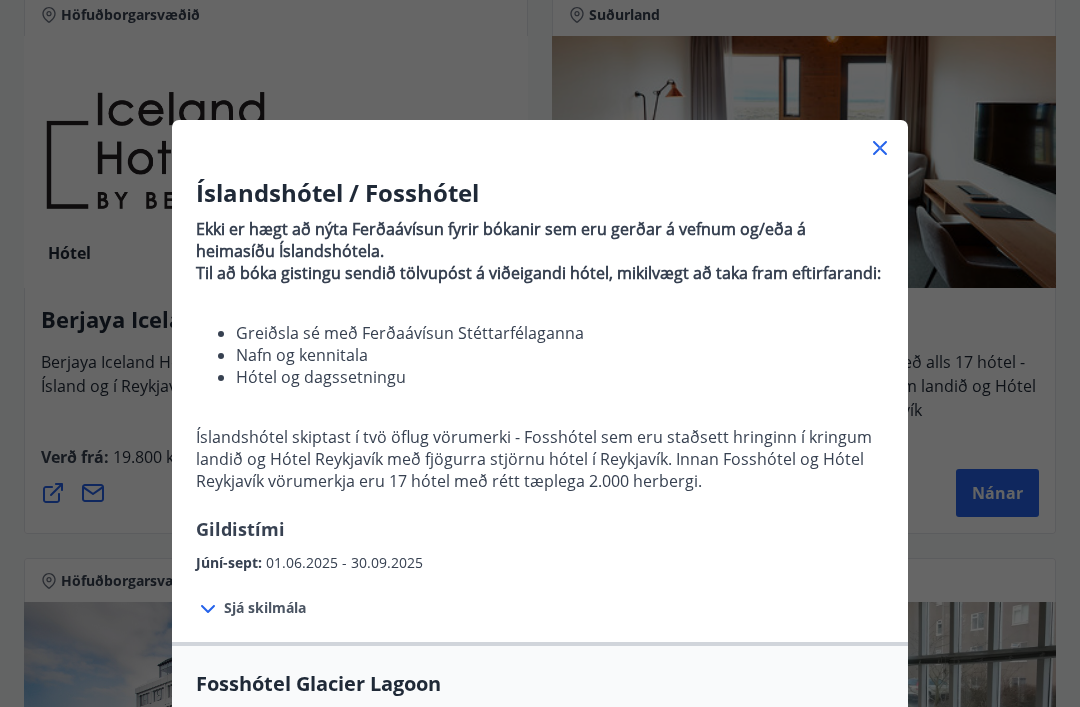 click 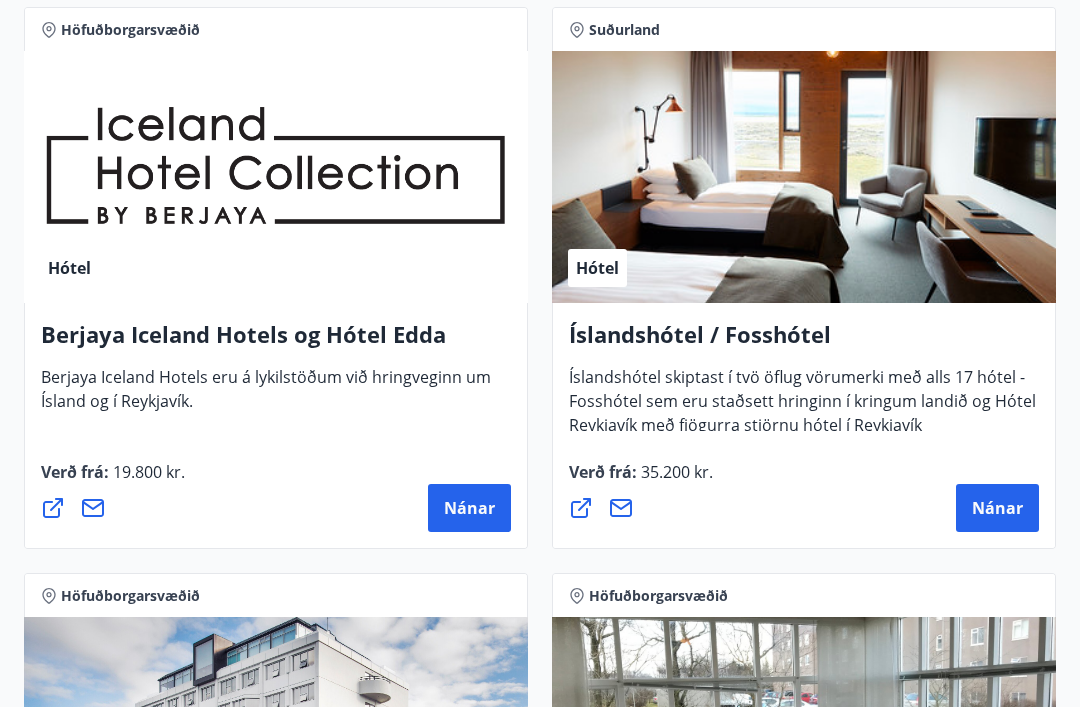 scroll, scrollTop: 2725, scrollLeft: 0, axis: vertical 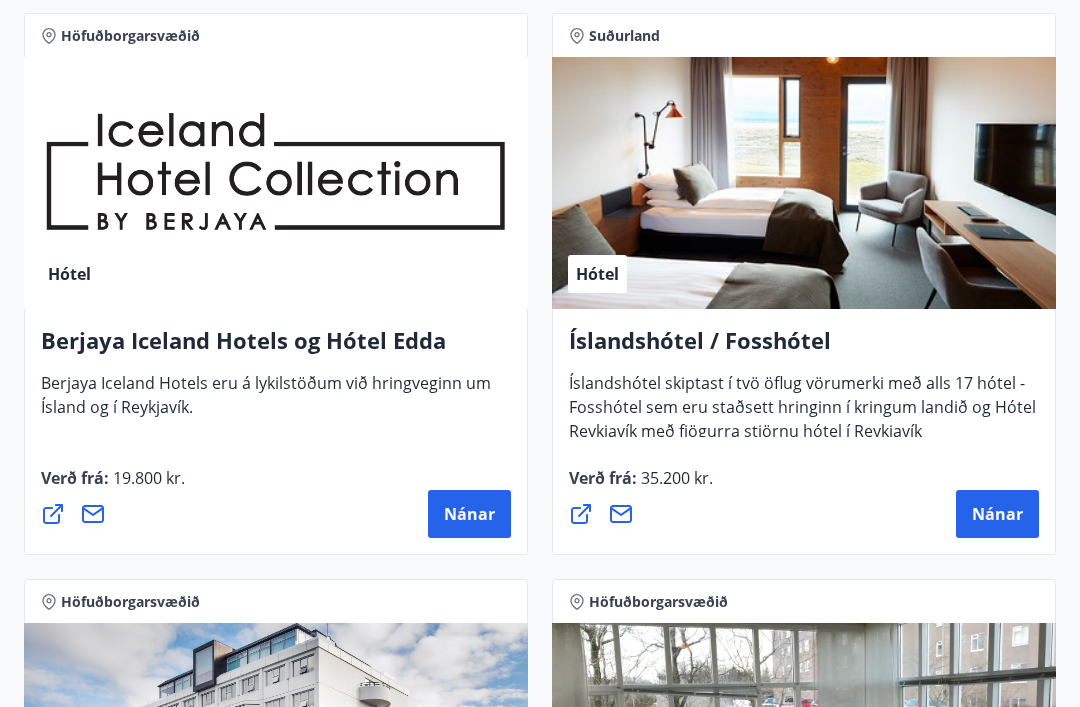 click on "Nánar" at bounding box center (997, 514) 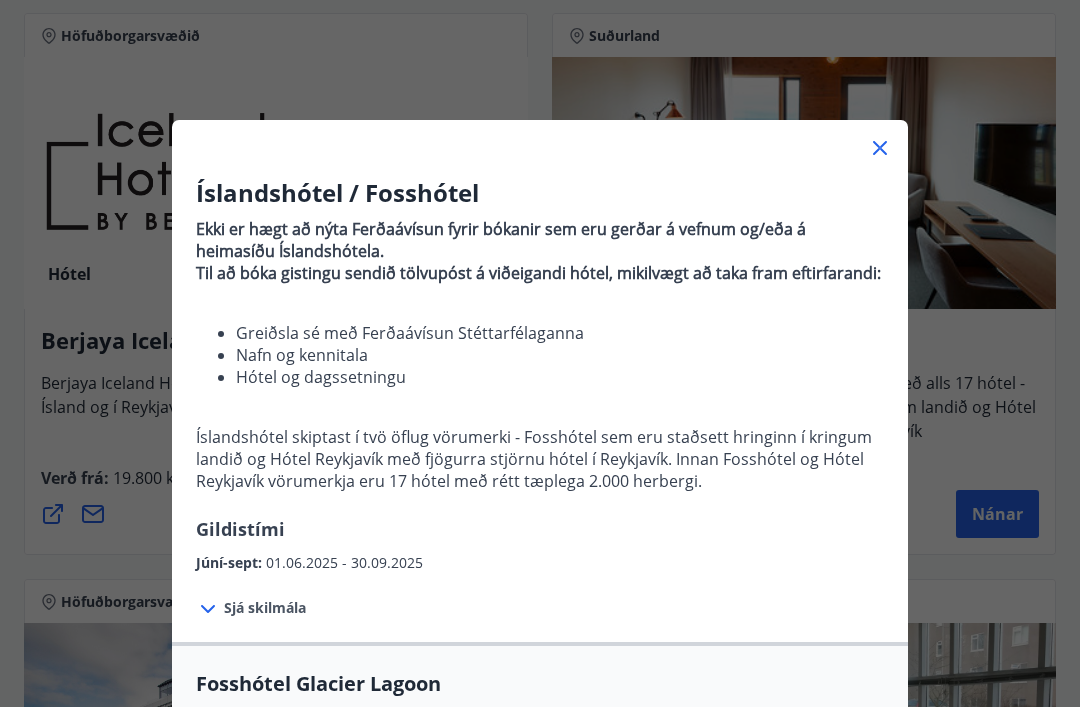 scroll, scrollTop: 0, scrollLeft: 0, axis: both 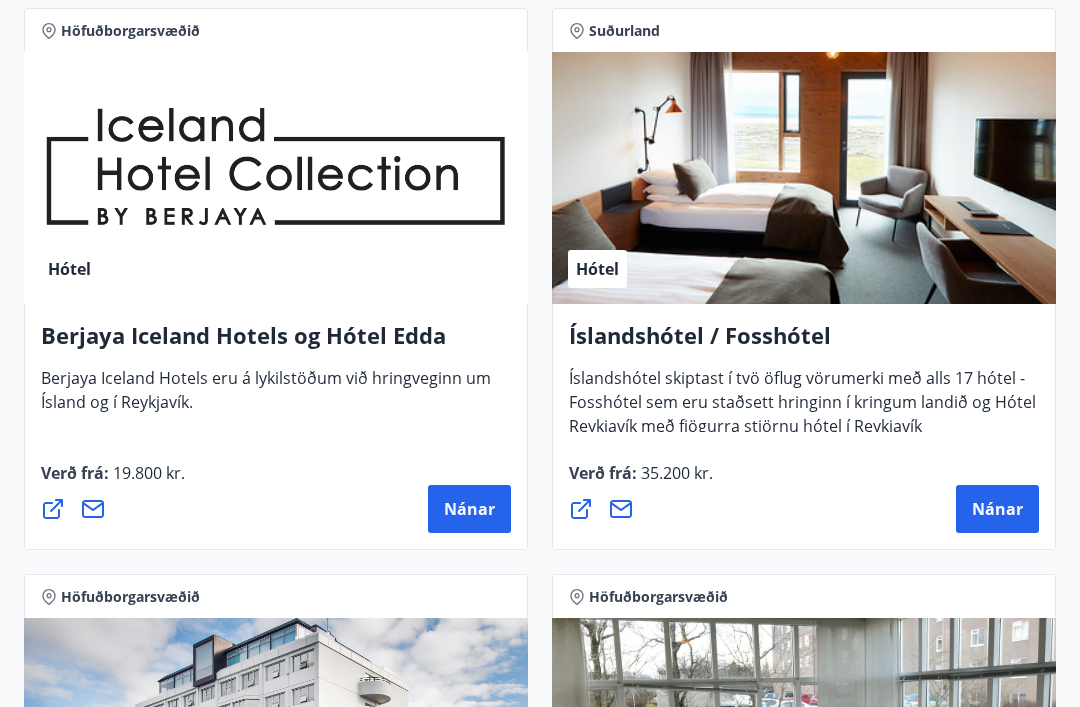click on "Nánar" at bounding box center [469, 510] 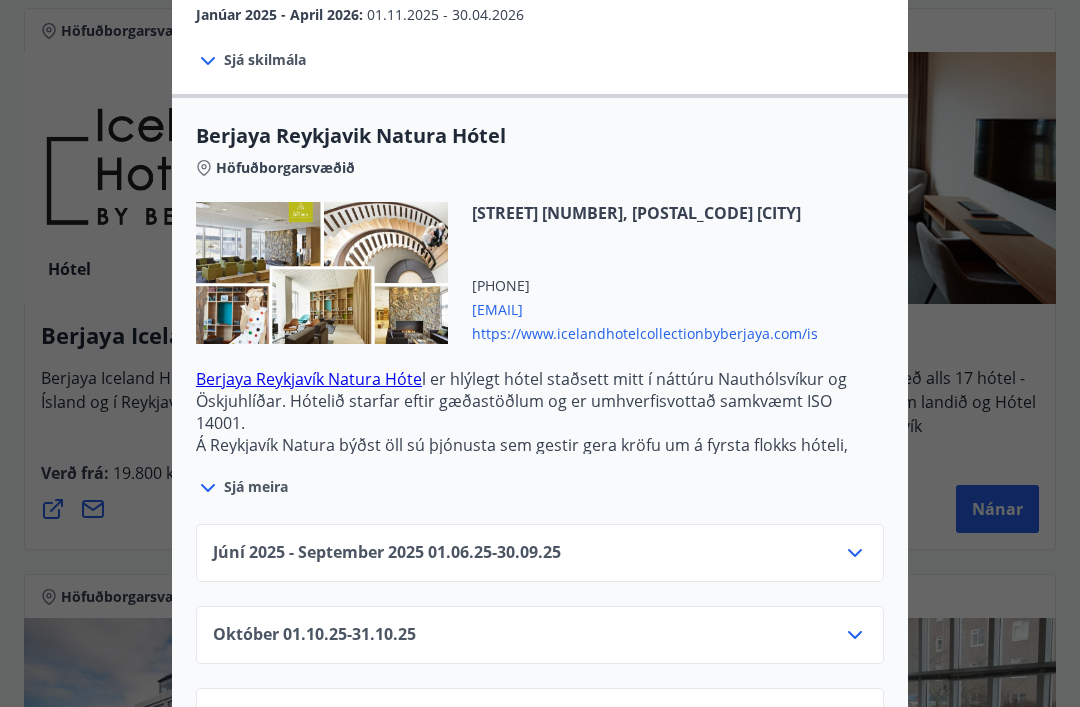 scroll, scrollTop: 447, scrollLeft: 0, axis: vertical 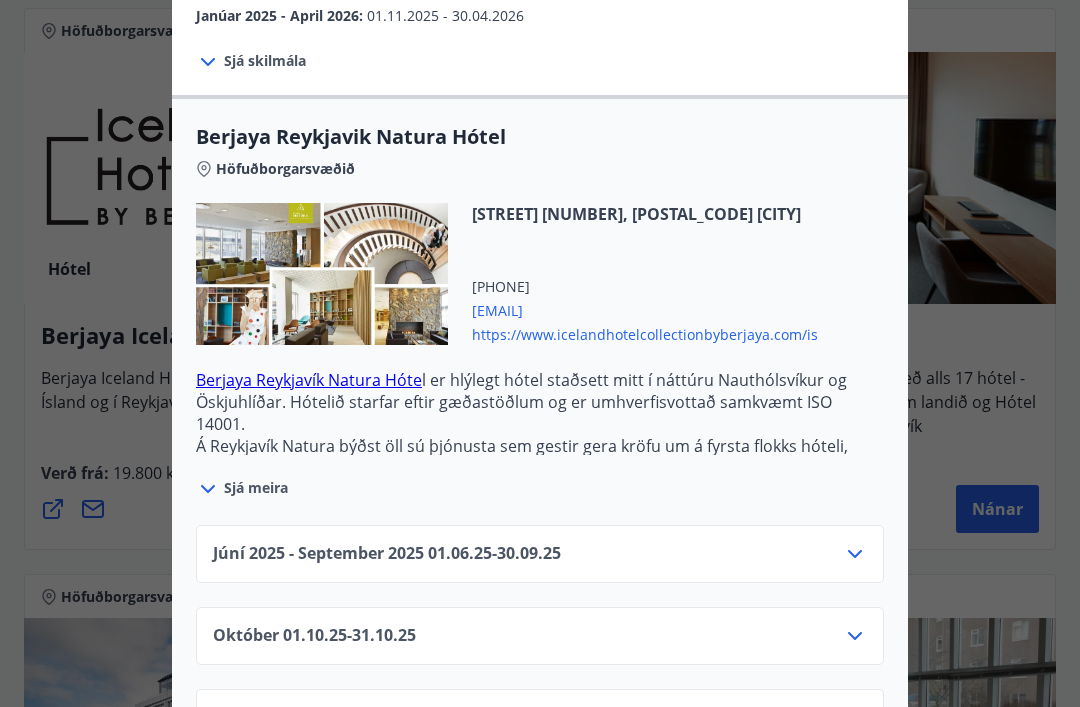 click 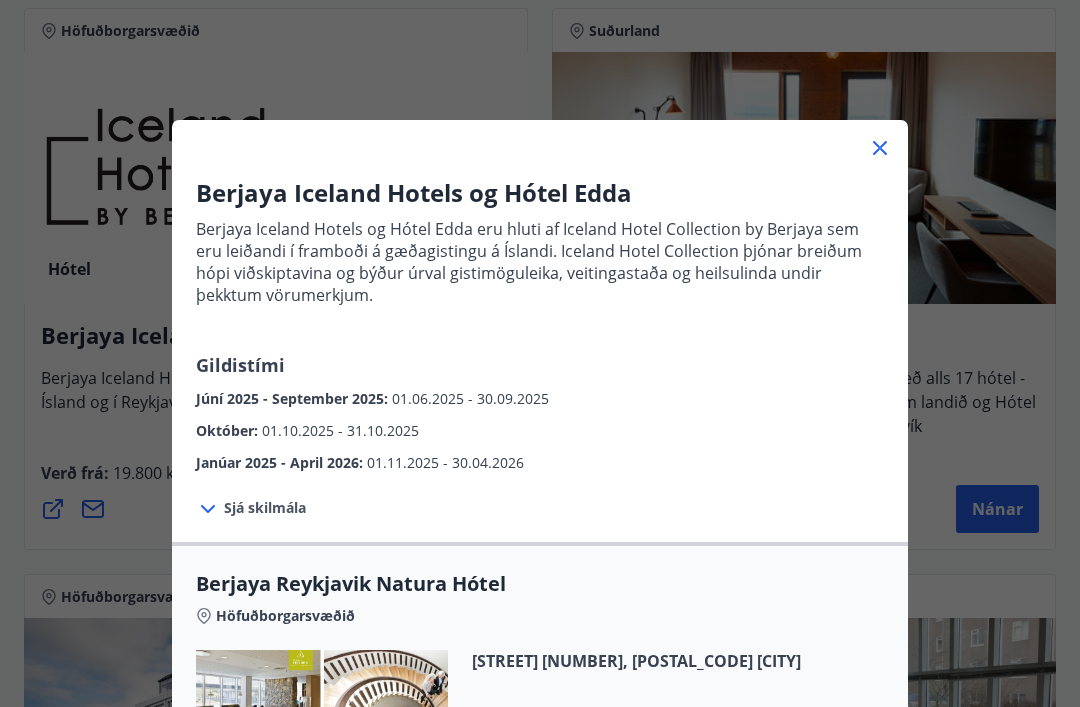scroll, scrollTop: 0, scrollLeft: 0, axis: both 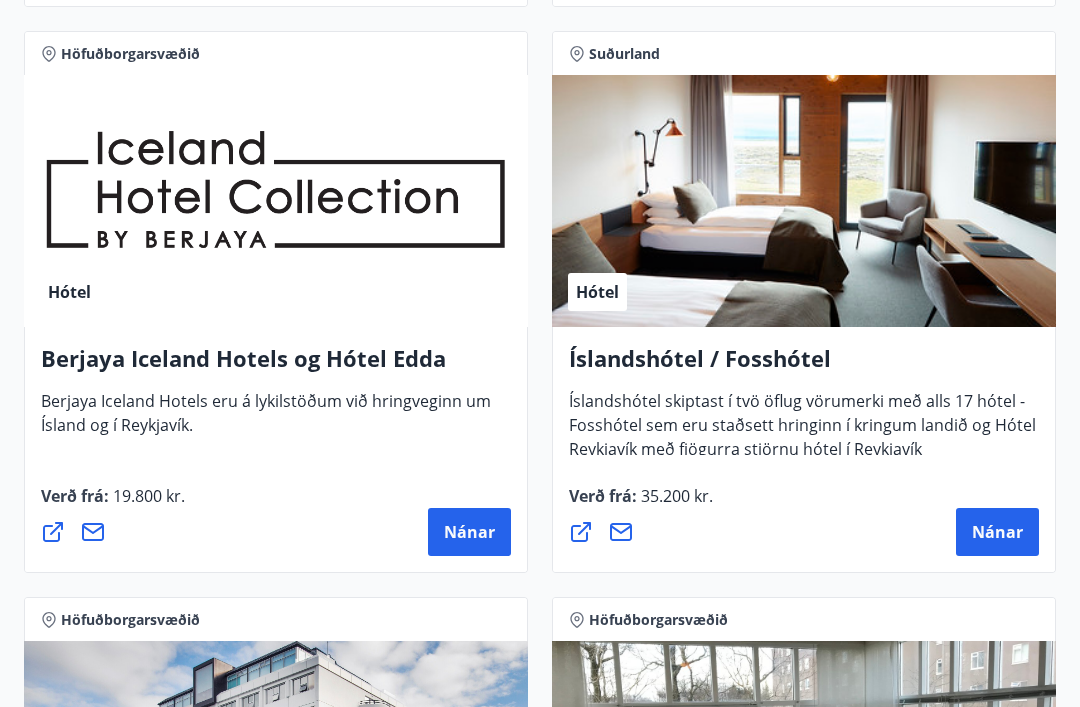 click on "Nánar" at bounding box center [997, 532] 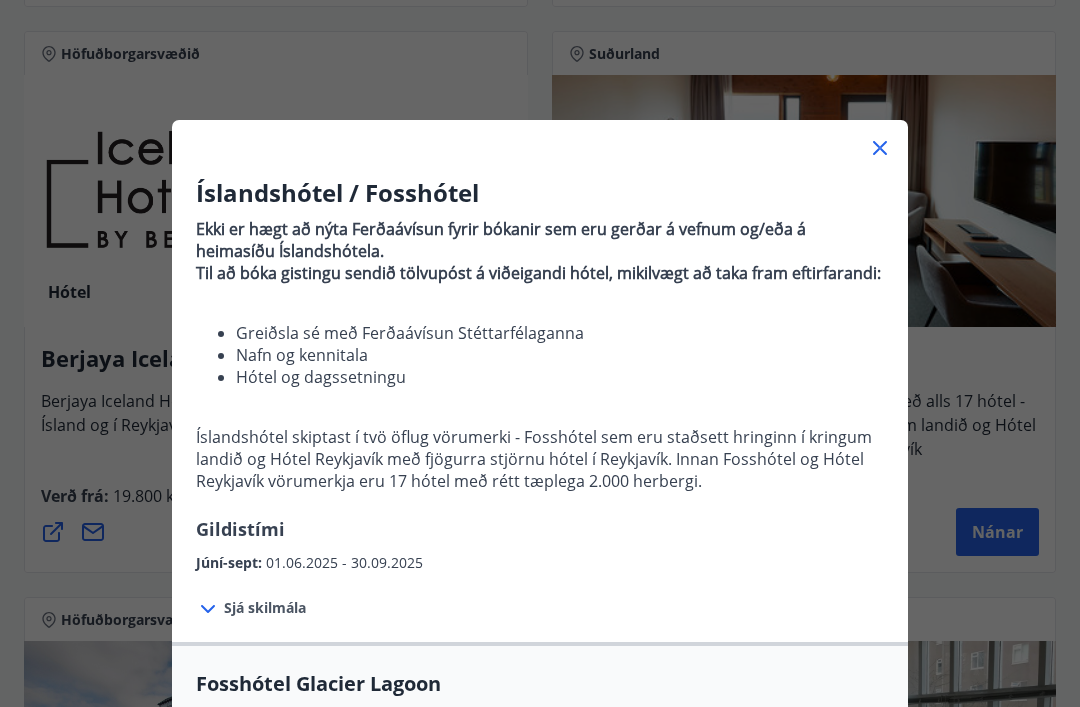 scroll, scrollTop: 0, scrollLeft: 0, axis: both 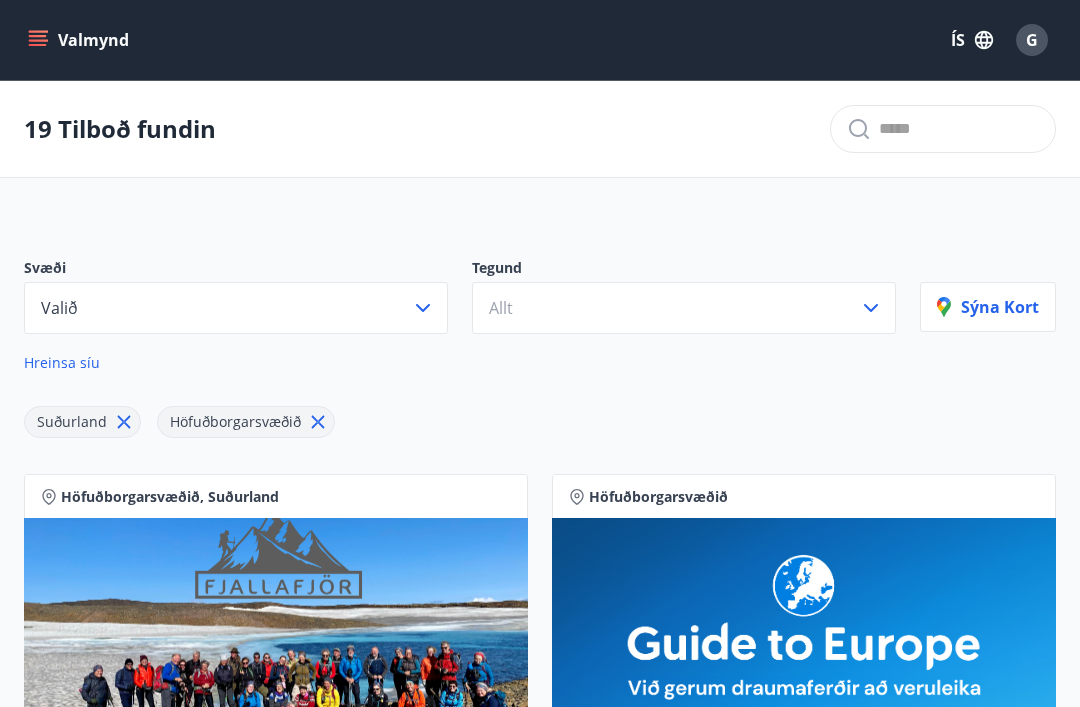 click 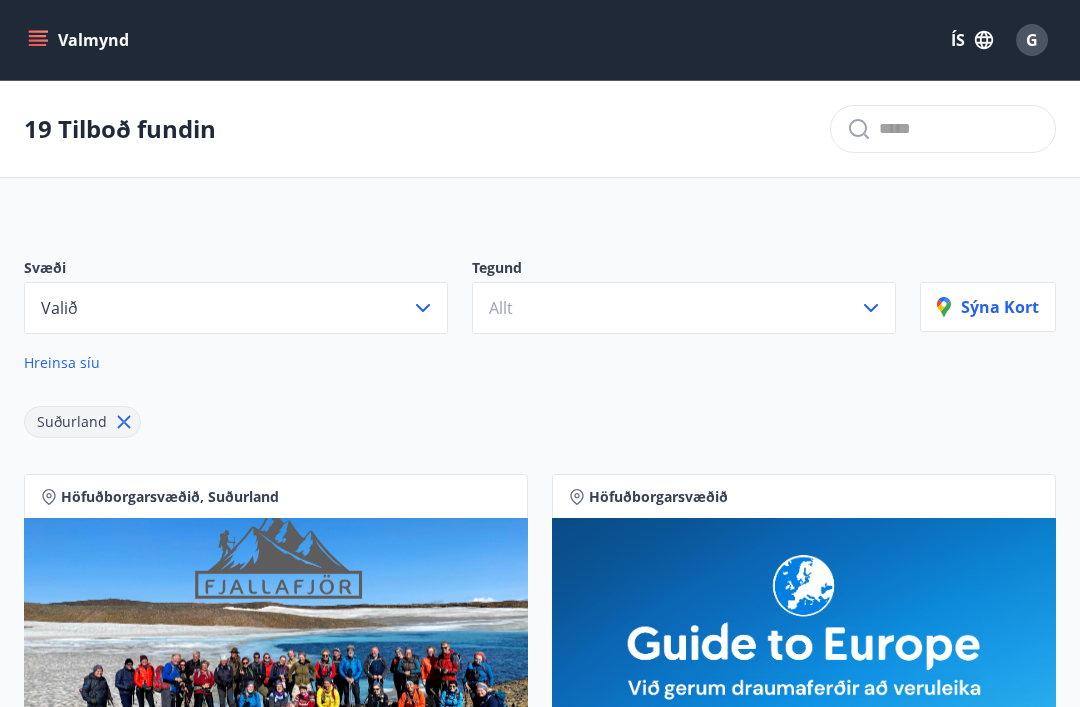 click 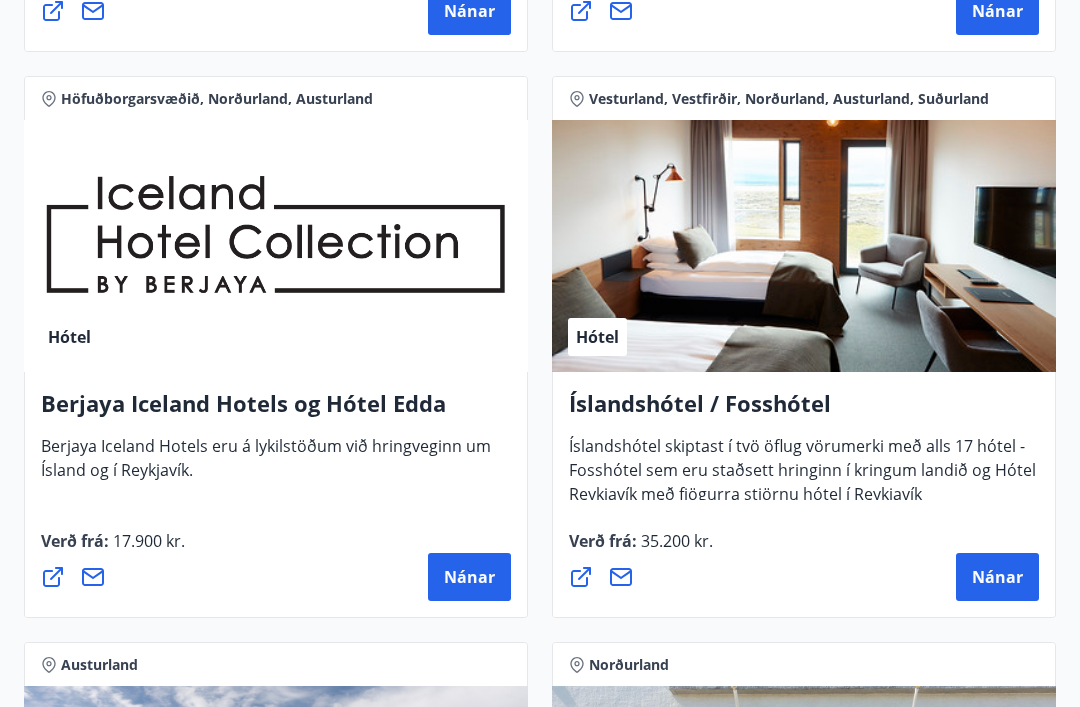 scroll, scrollTop: 3704, scrollLeft: 0, axis: vertical 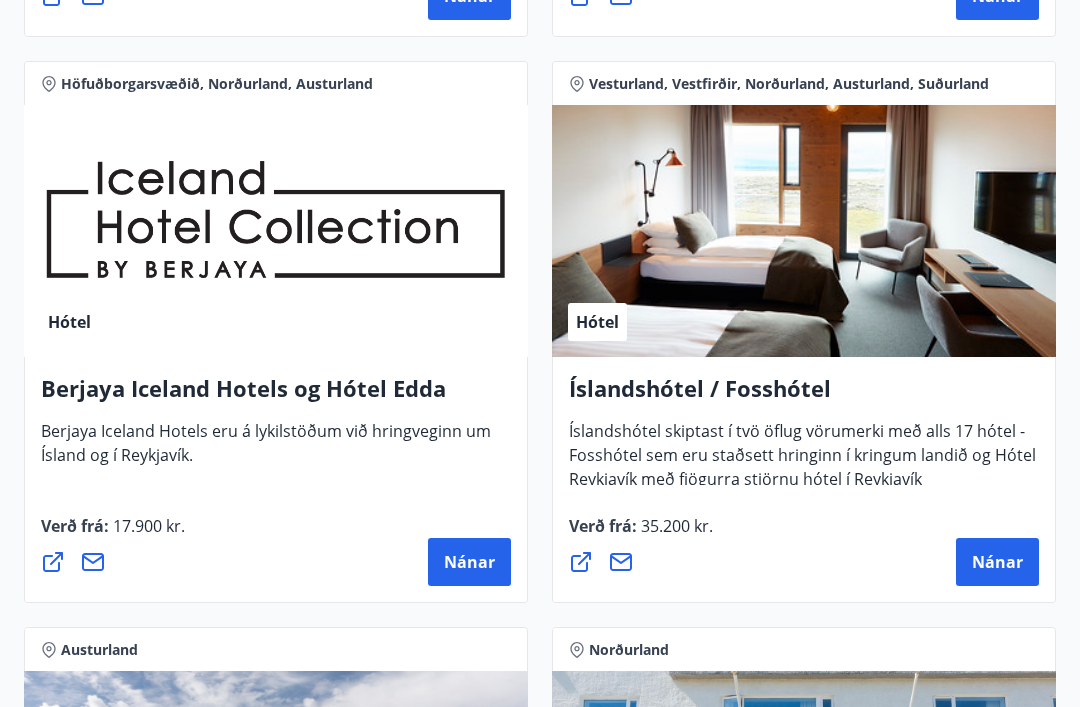 click on "Nánar" at bounding box center (997, 563) 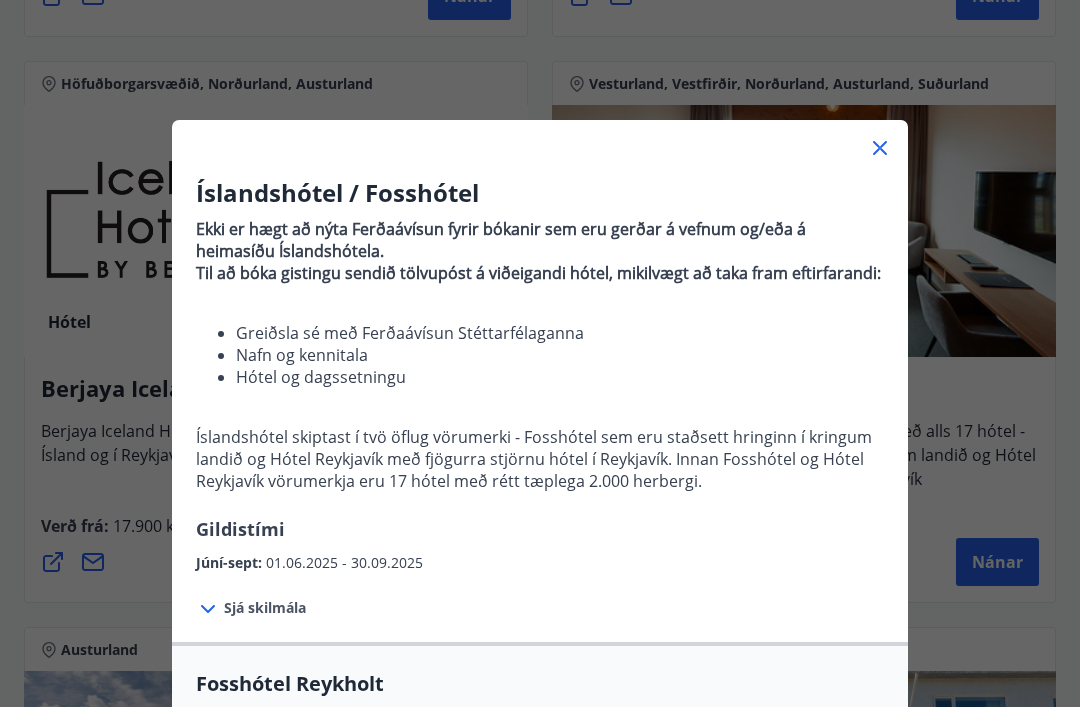 scroll, scrollTop: 0, scrollLeft: 0, axis: both 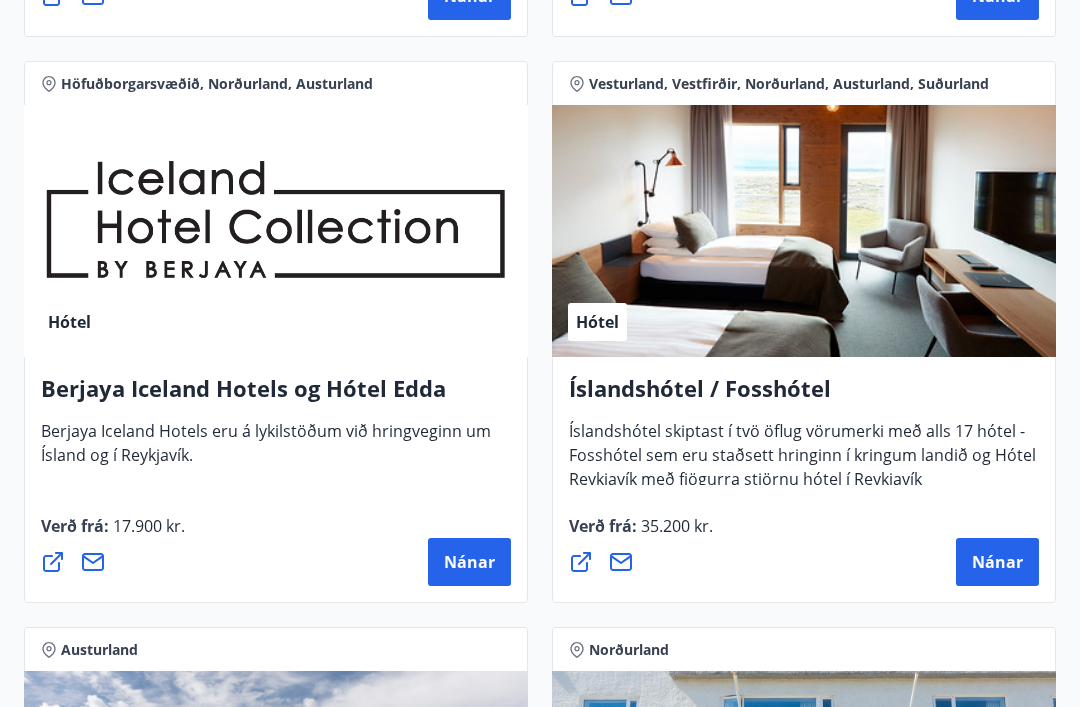 click on "Nánar" at bounding box center (469, 562) 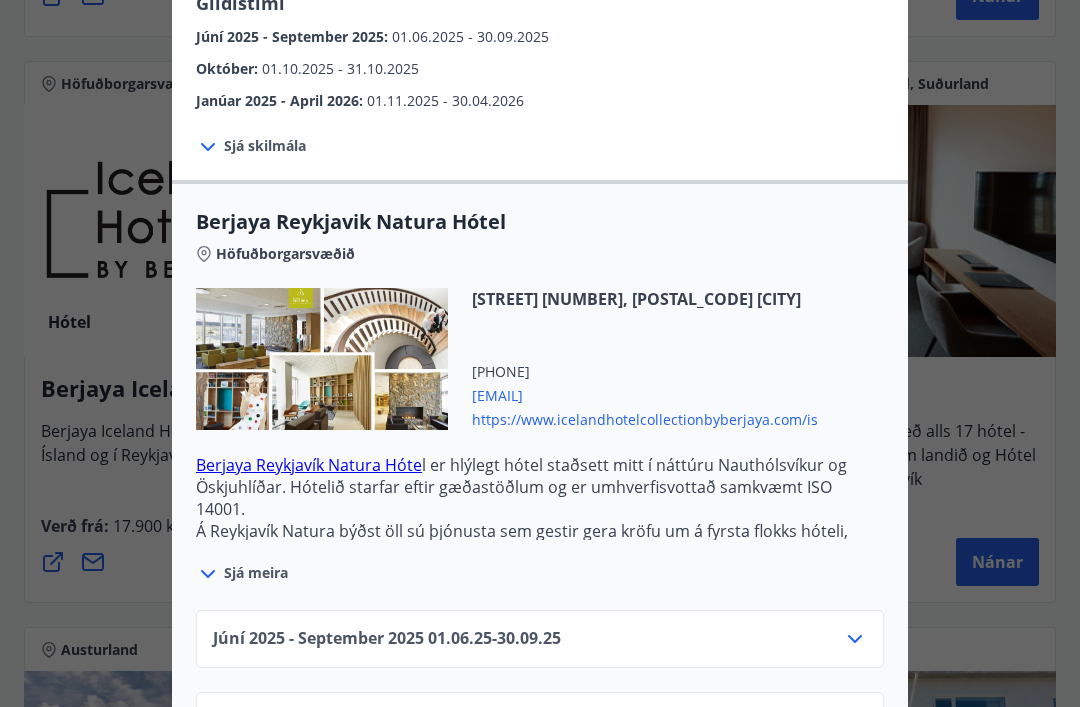 scroll, scrollTop: 406, scrollLeft: 0, axis: vertical 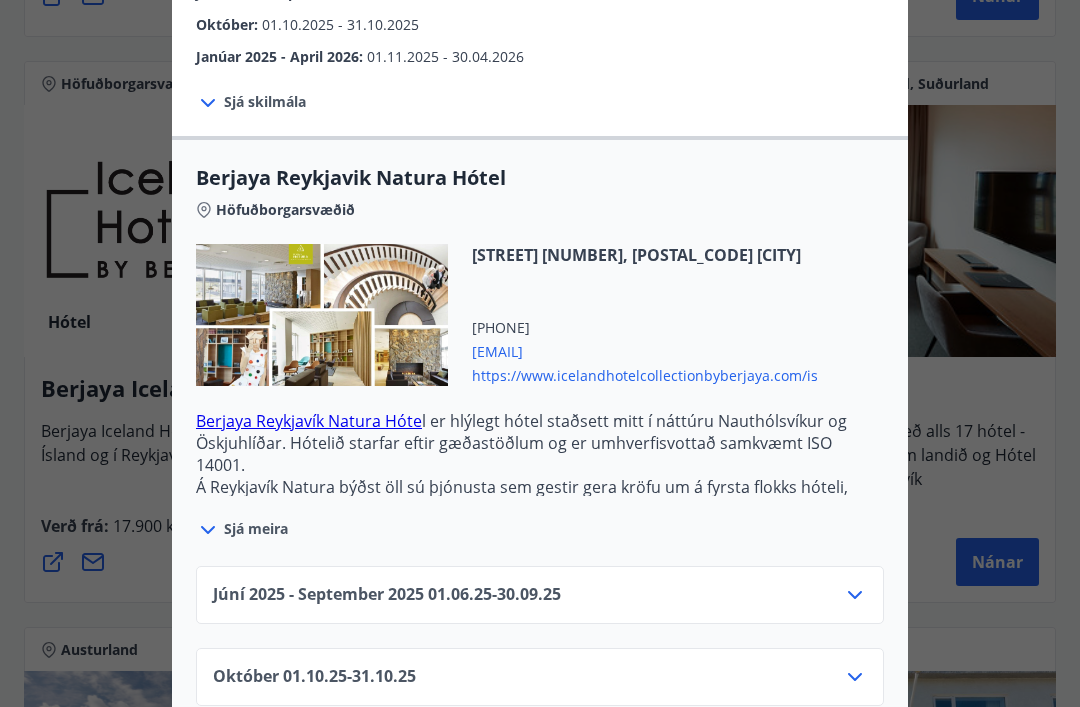 click 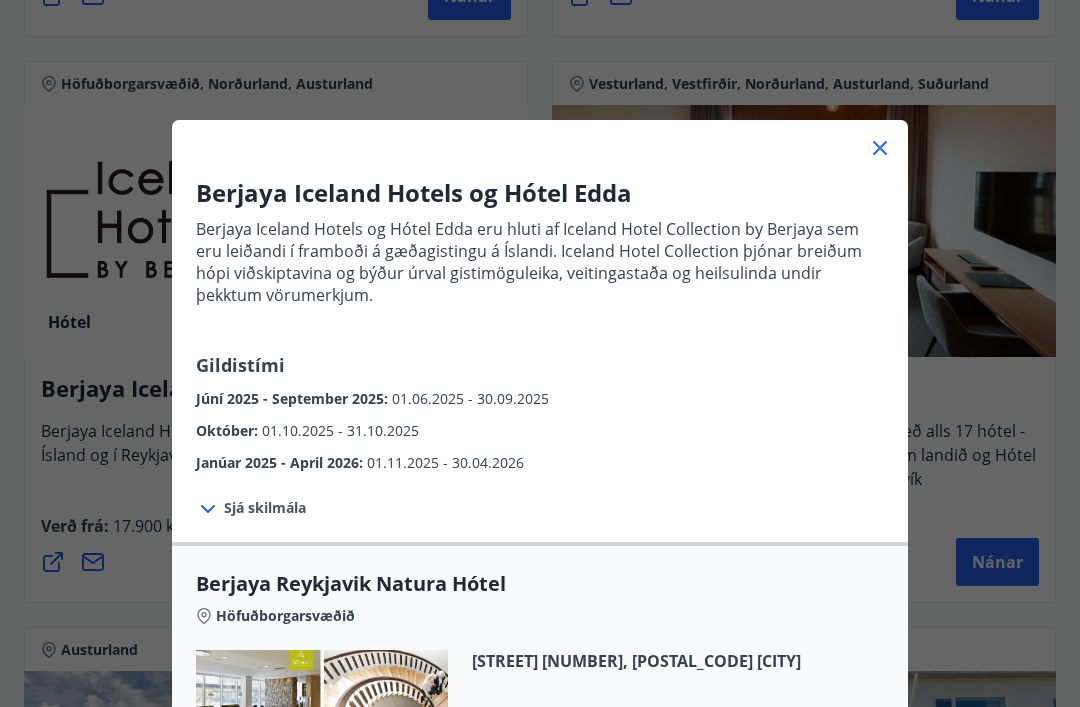 scroll, scrollTop: 0, scrollLeft: 0, axis: both 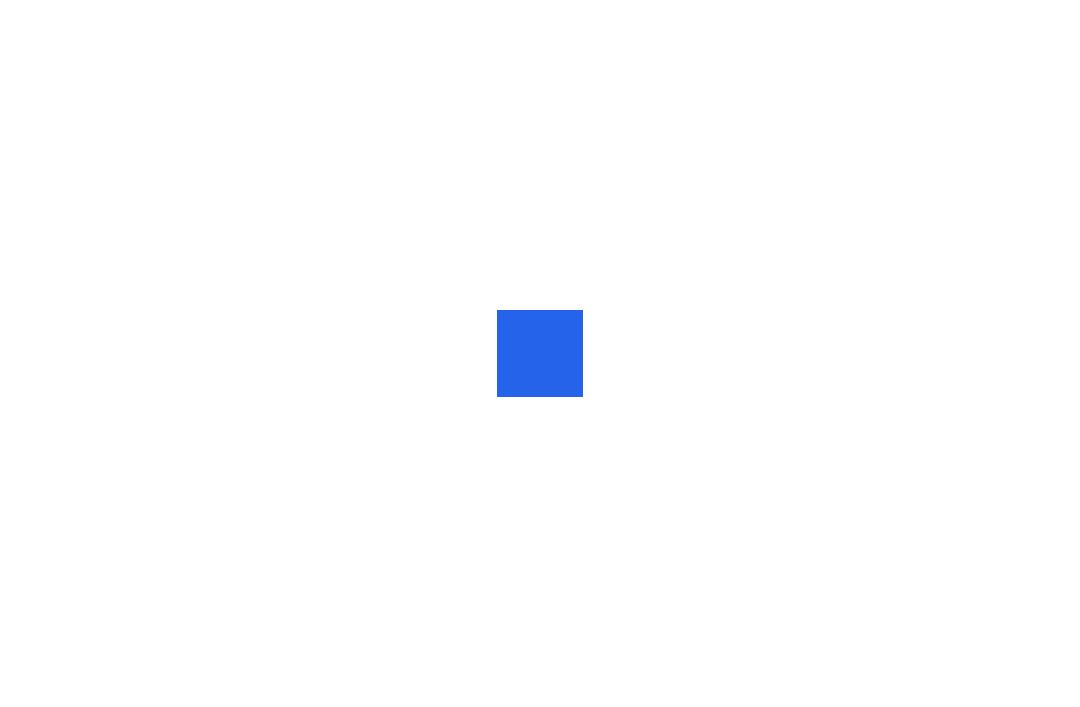 click at bounding box center [540, 353] 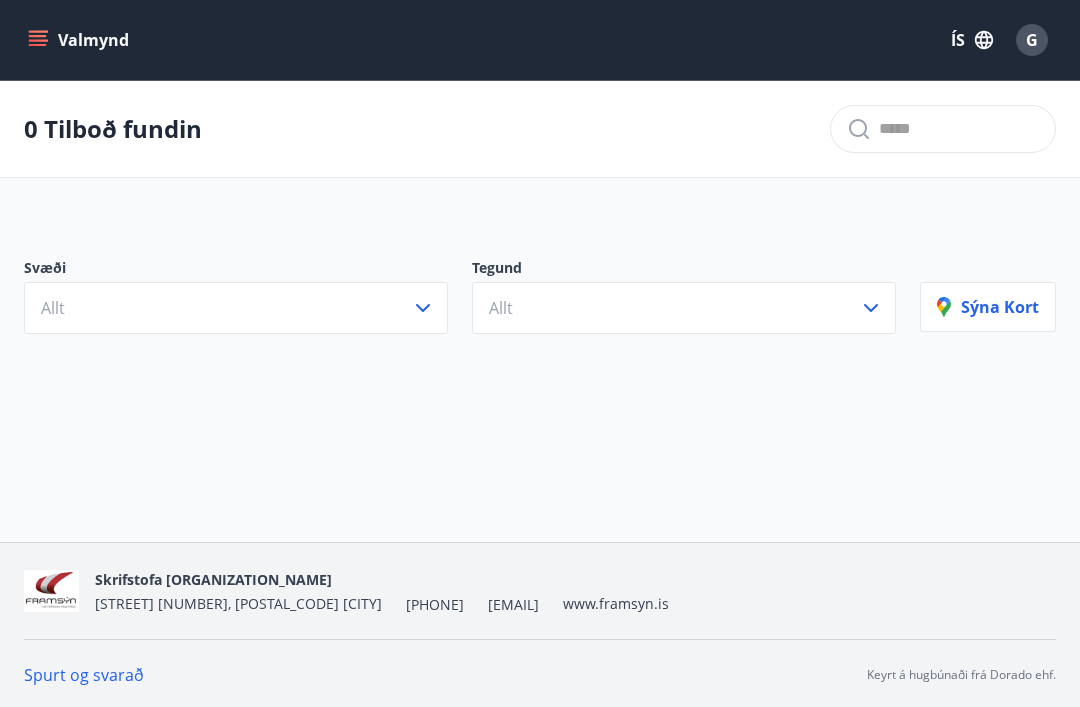 click 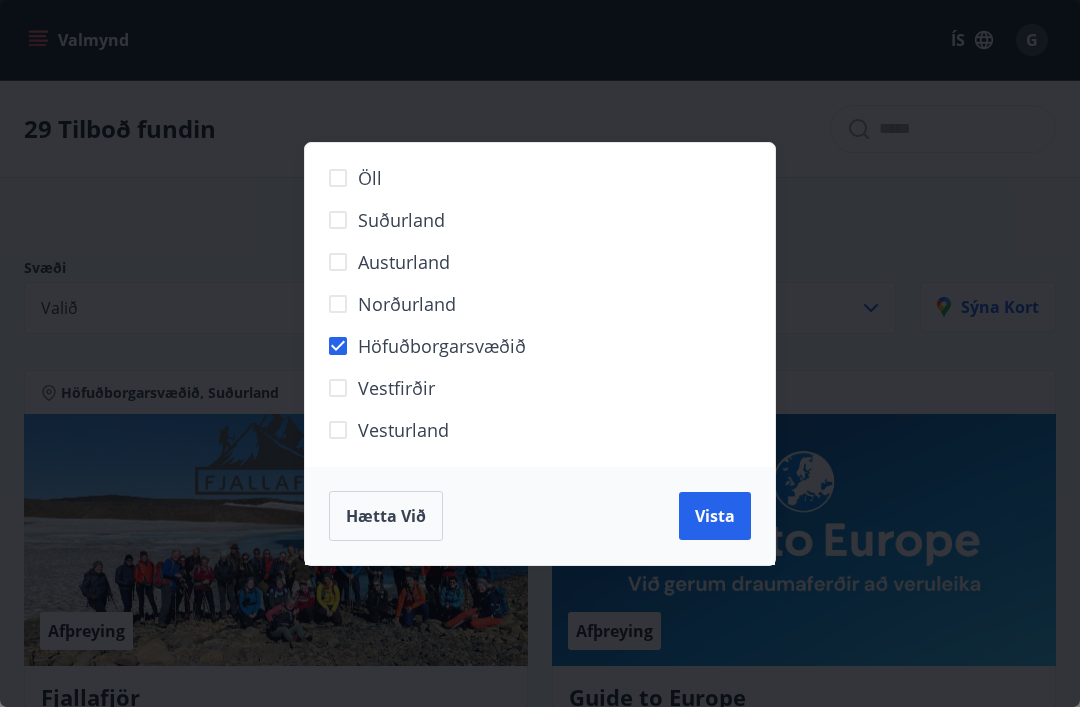 click on "Vista" at bounding box center (715, 516) 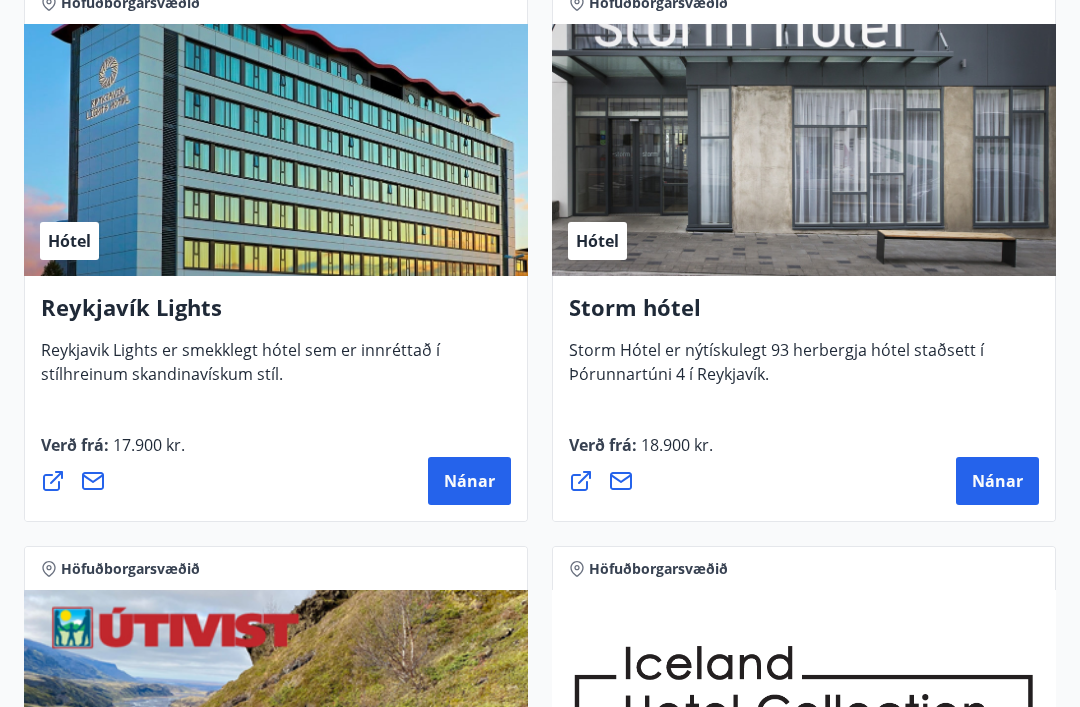 scroll, scrollTop: 1062, scrollLeft: 0, axis: vertical 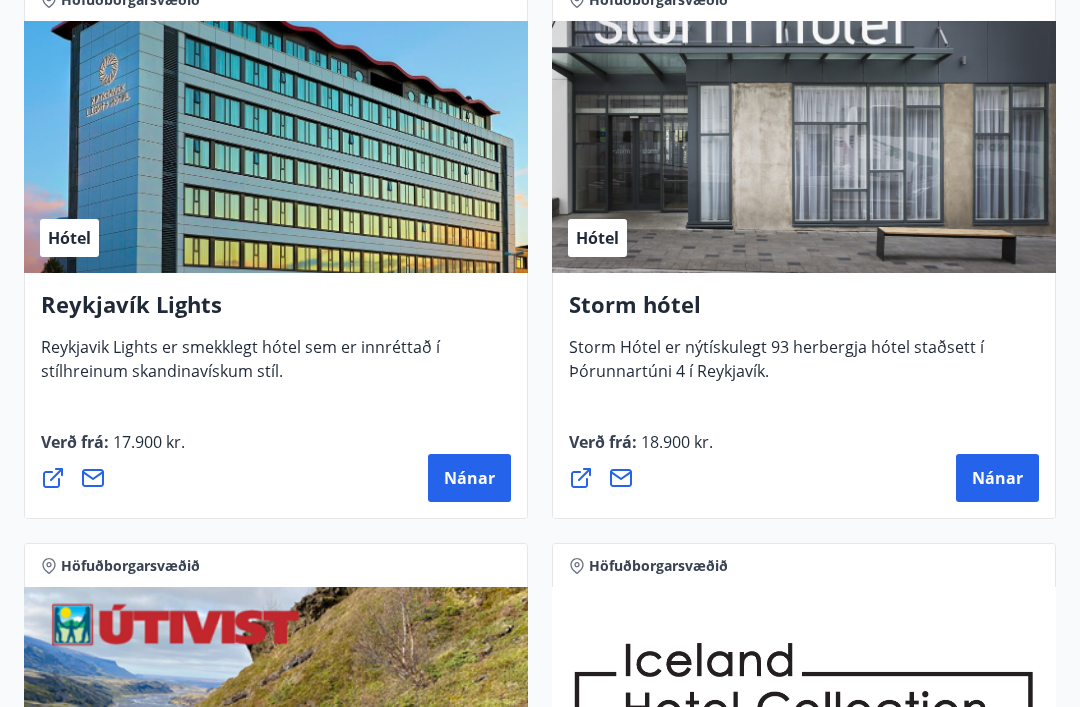 click on "Nánar" at bounding box center [997, 479] 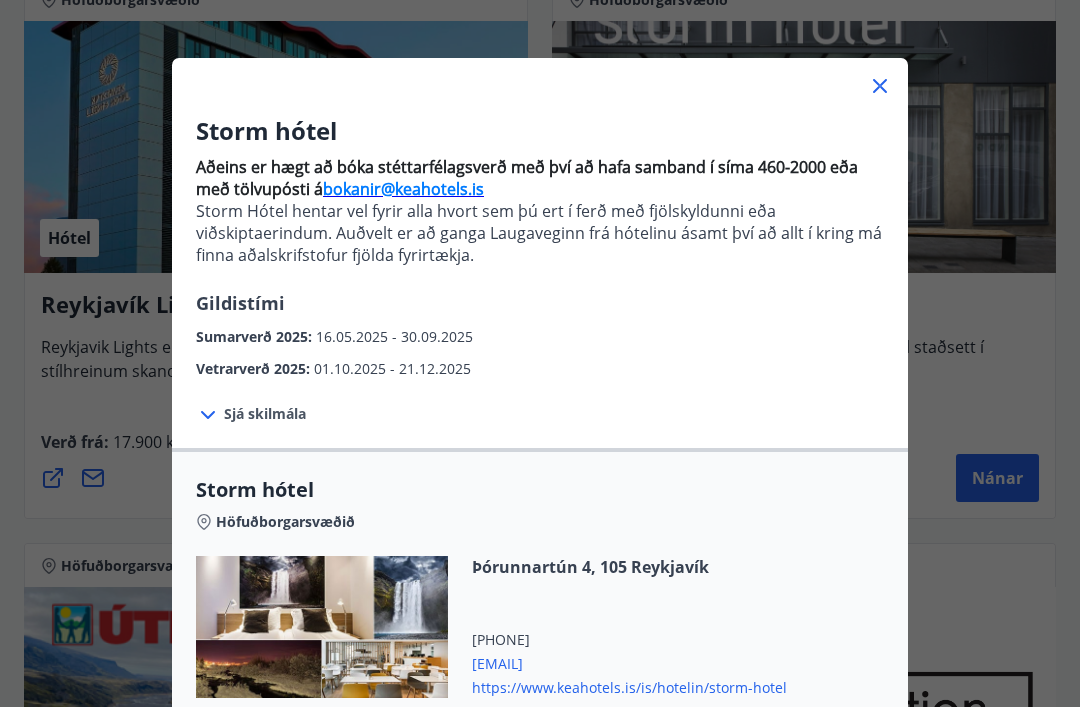 scroll, scrollTop: 63, scrollLeft: 0, axis: vertical 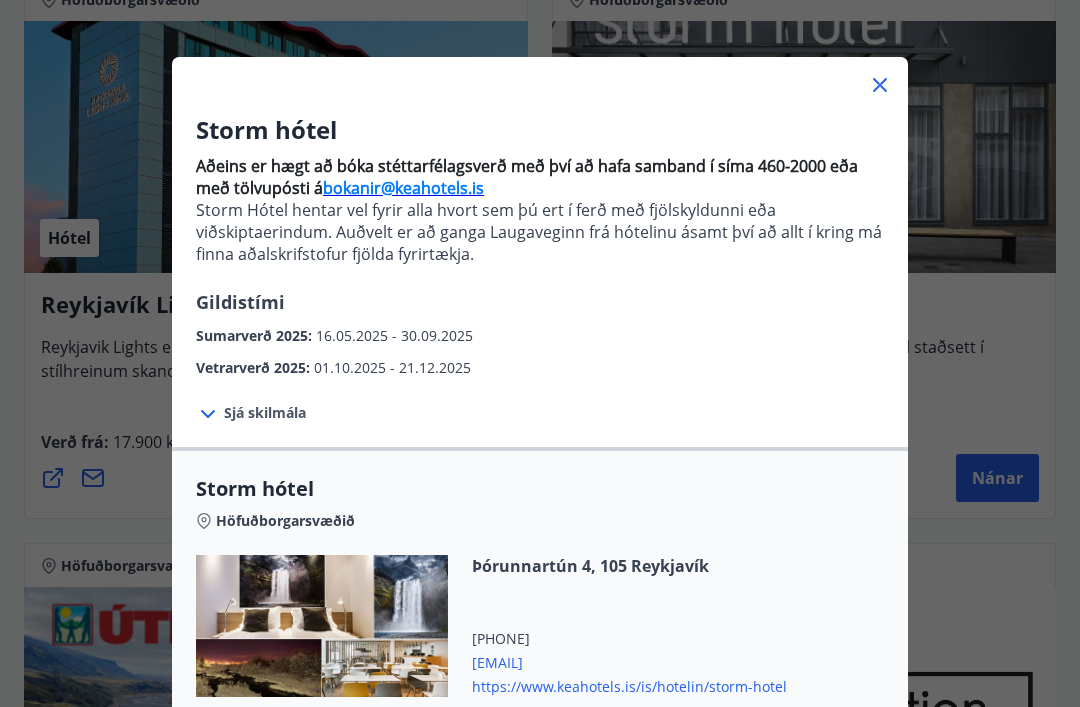 click 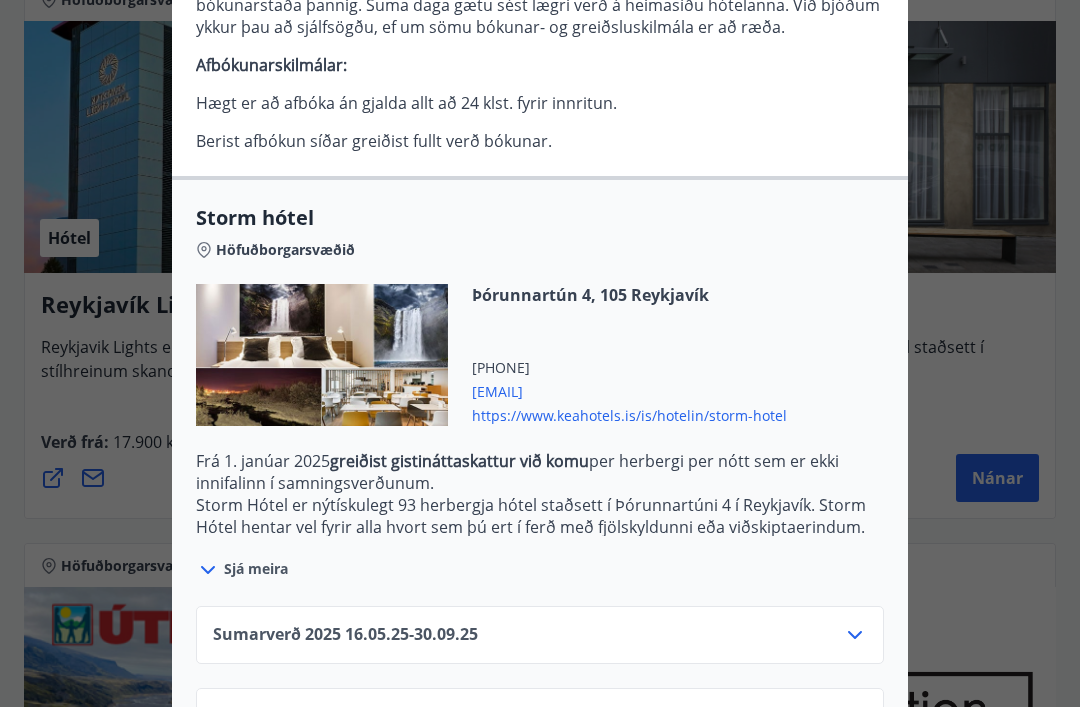 scroll, scrollTop: 529, scrollLeft: 0, axis: vertical 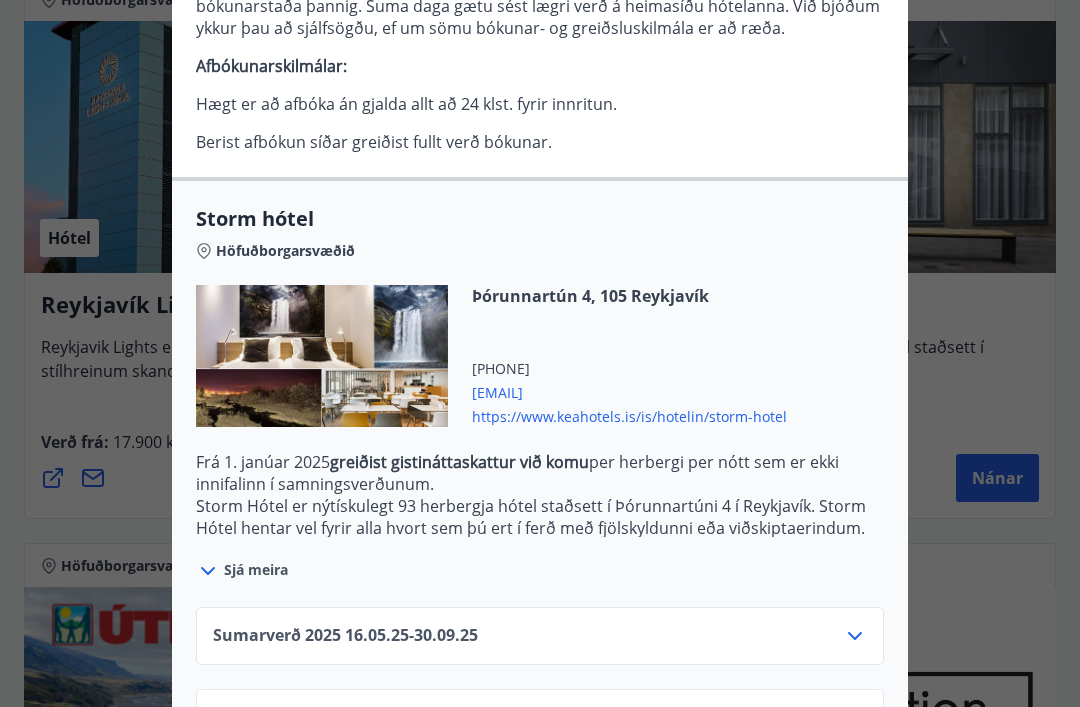 click 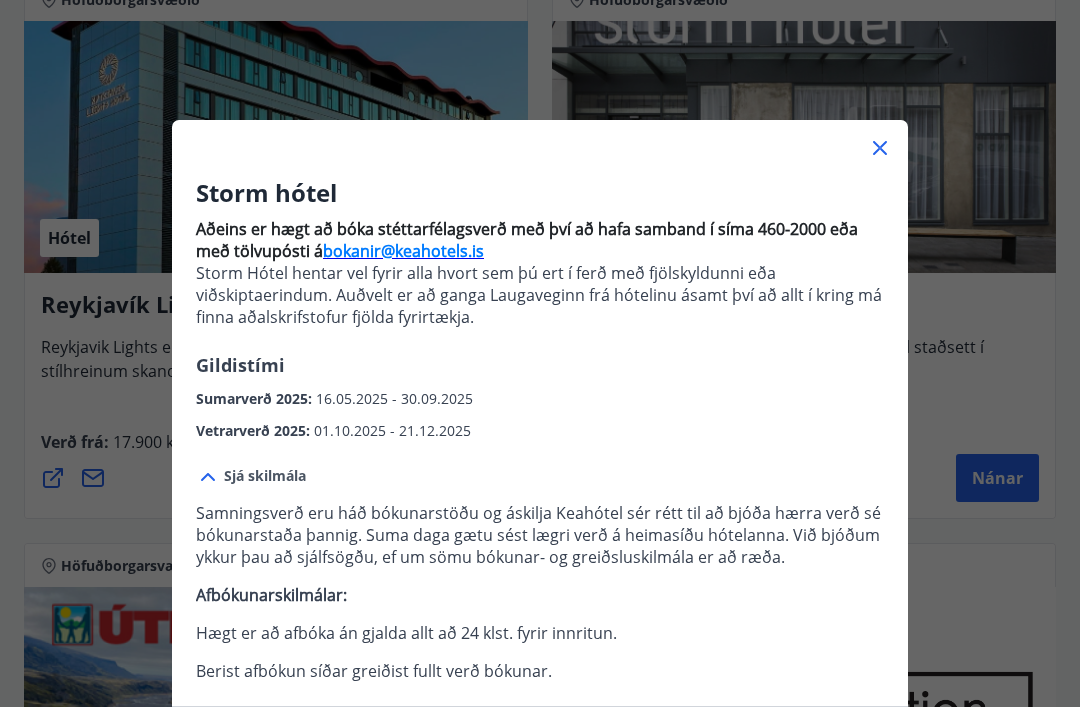 scroll, scrollTop: 0, scrollLeft: 0, axis: both 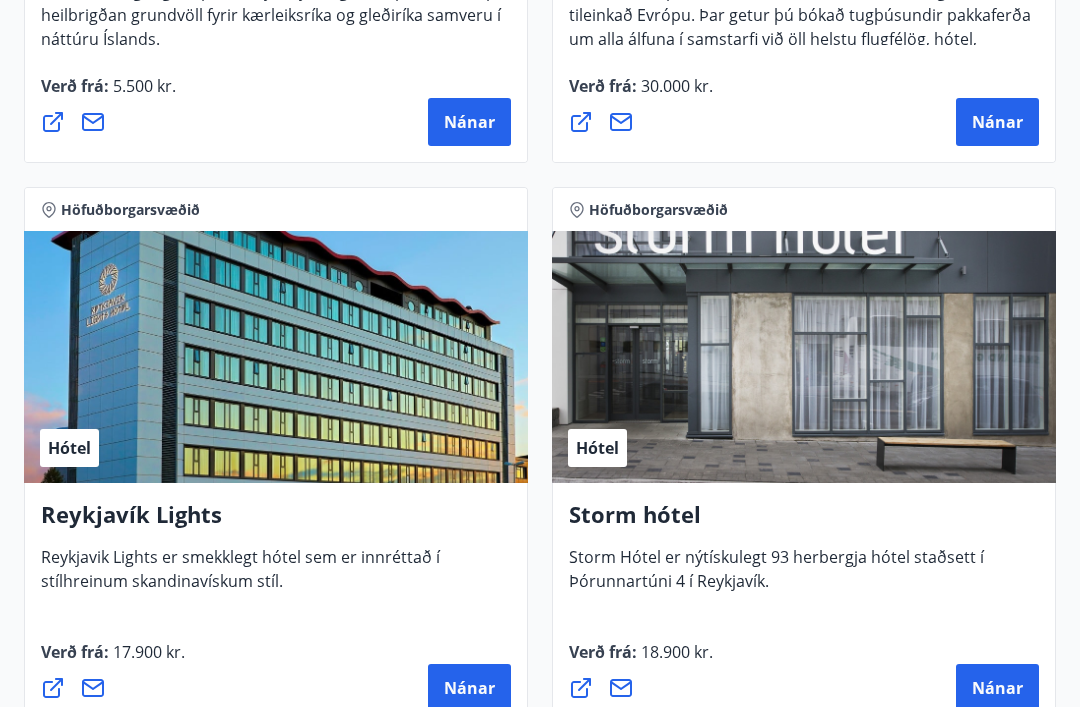 click on "Hótel" at bounding box center [804, 358] 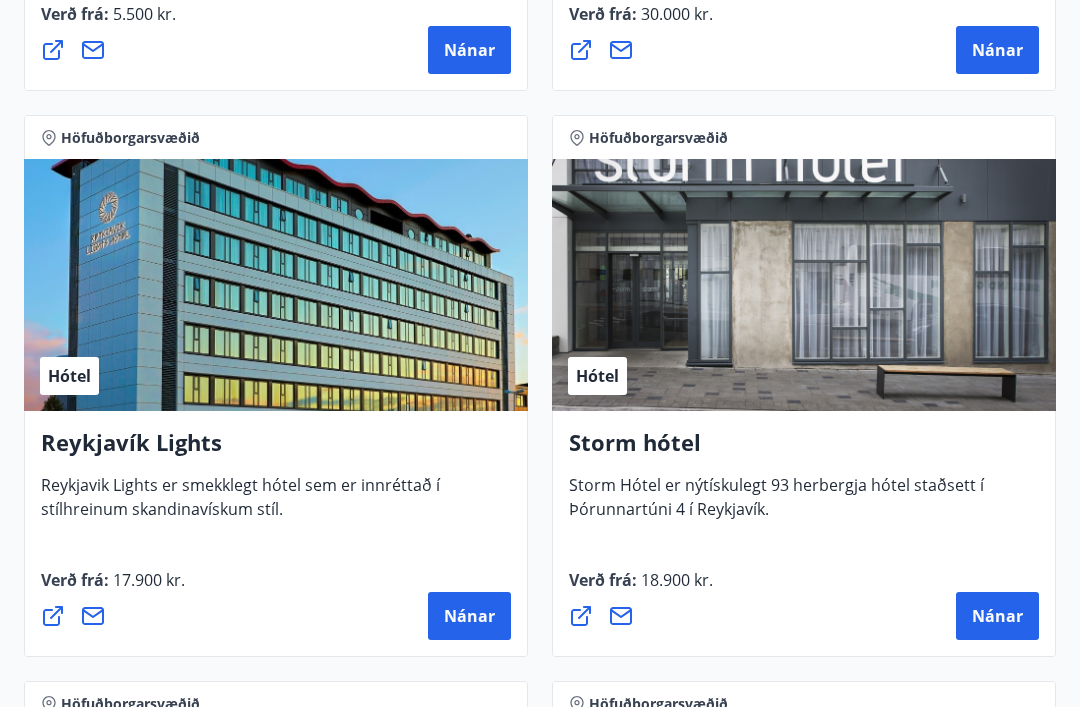 scroll, scrollTop: 906, scrollLeft: 0, axis: vertical 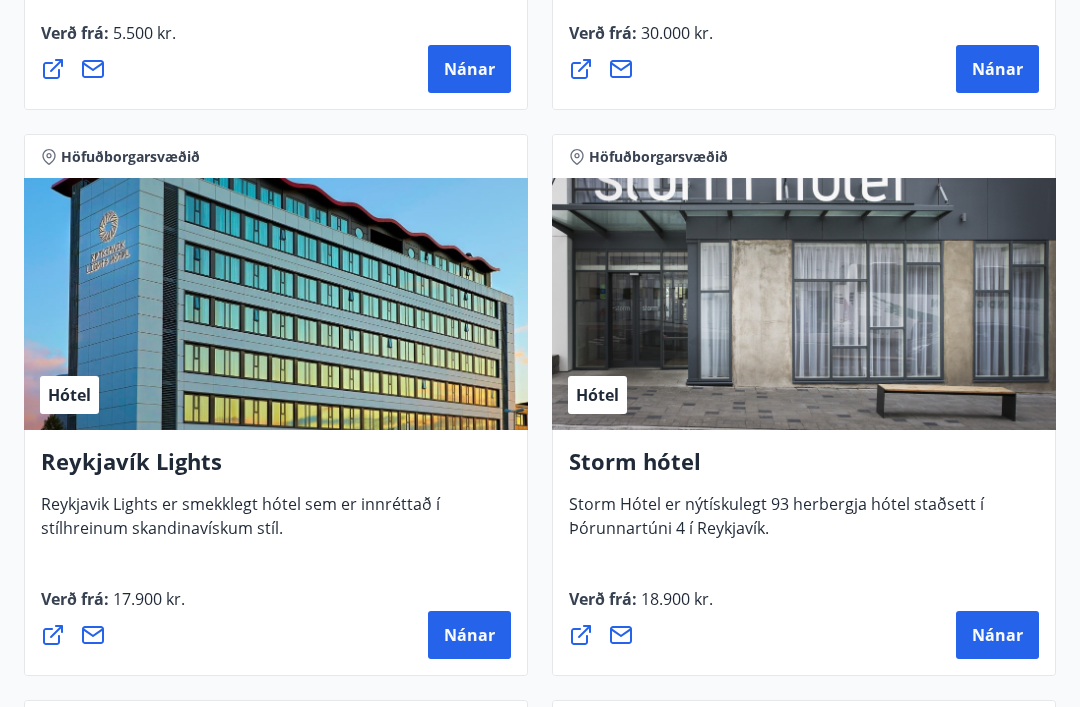 click on "Nánar" at bounding box center (469, 635) 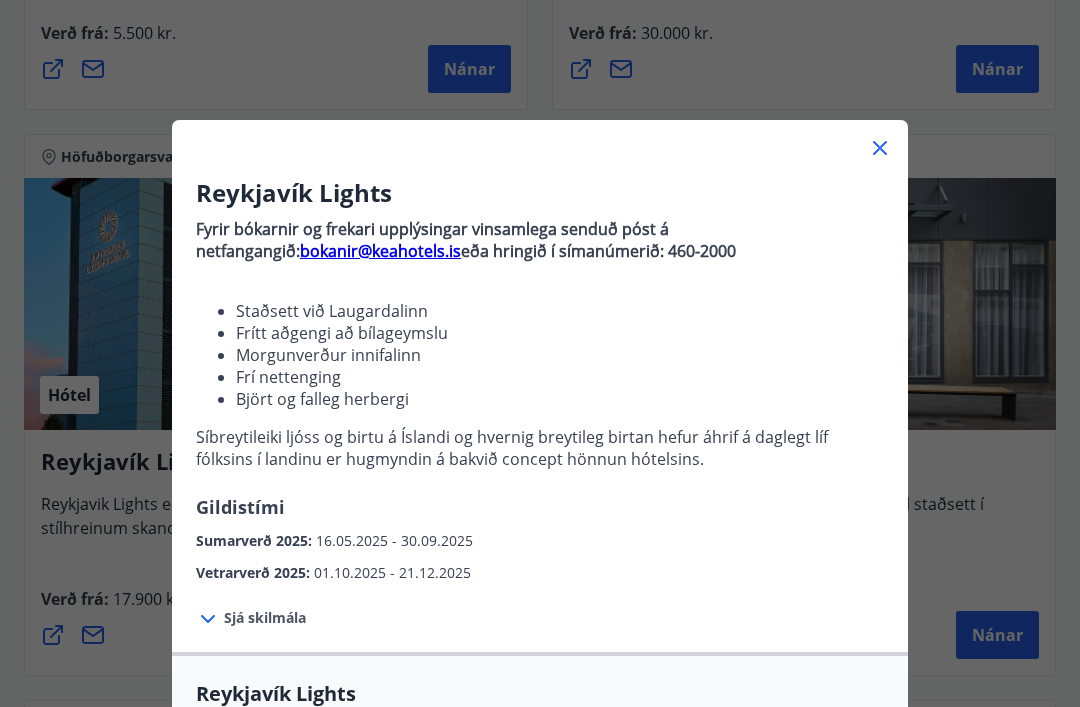 click 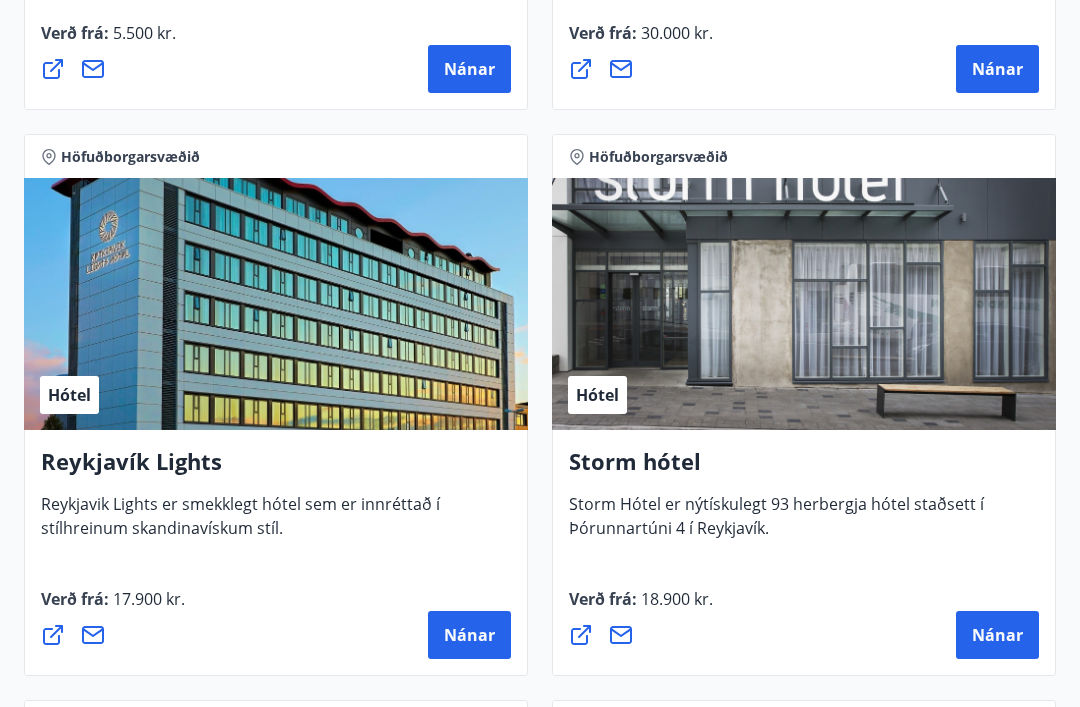 click on "Nánar" at bounding box center (997, 635) 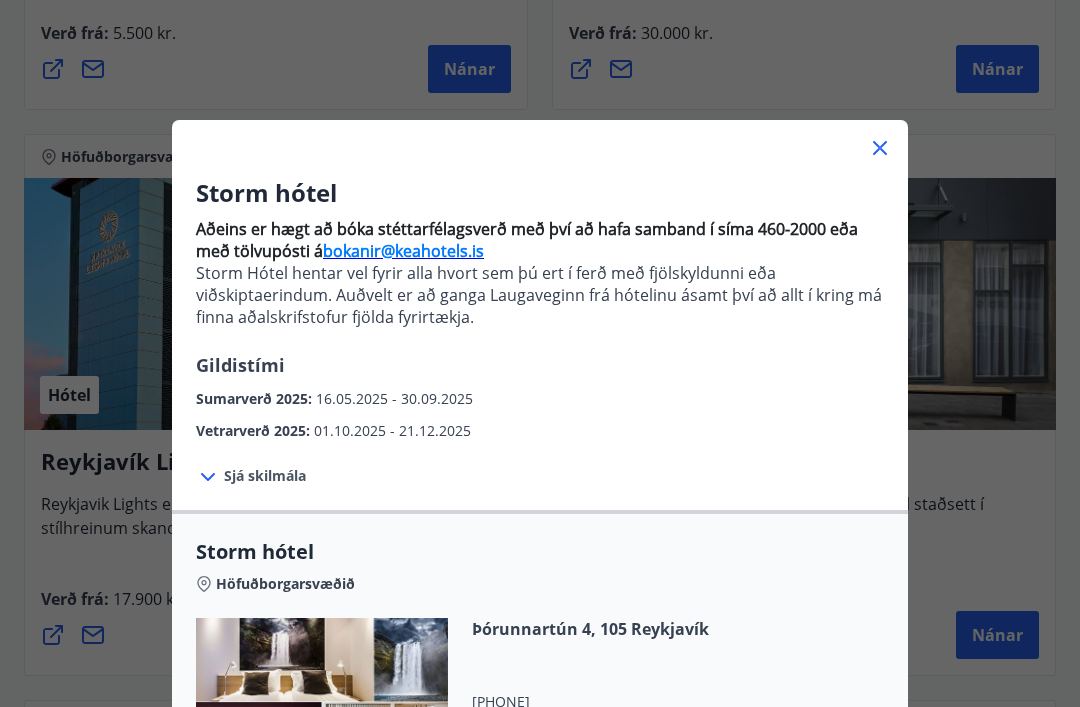 scroll, scrollTop: 0, scrollLeft: 0, axis: both 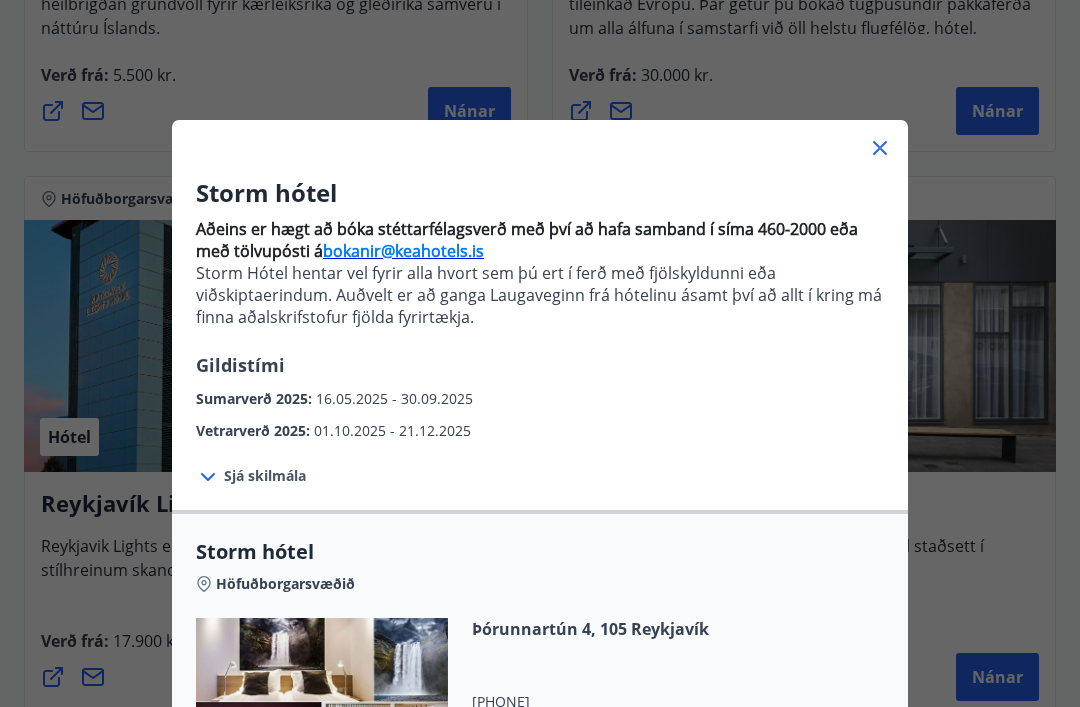 click 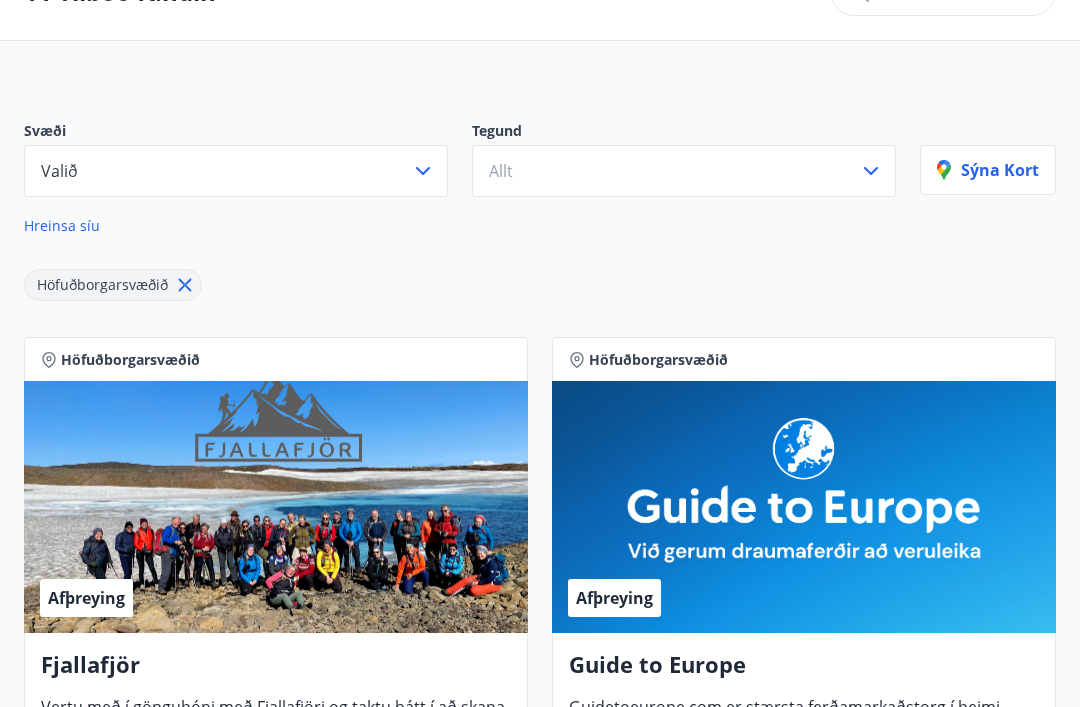 scroll, scrollTop: 0, scrollLeft: 0, axis: both 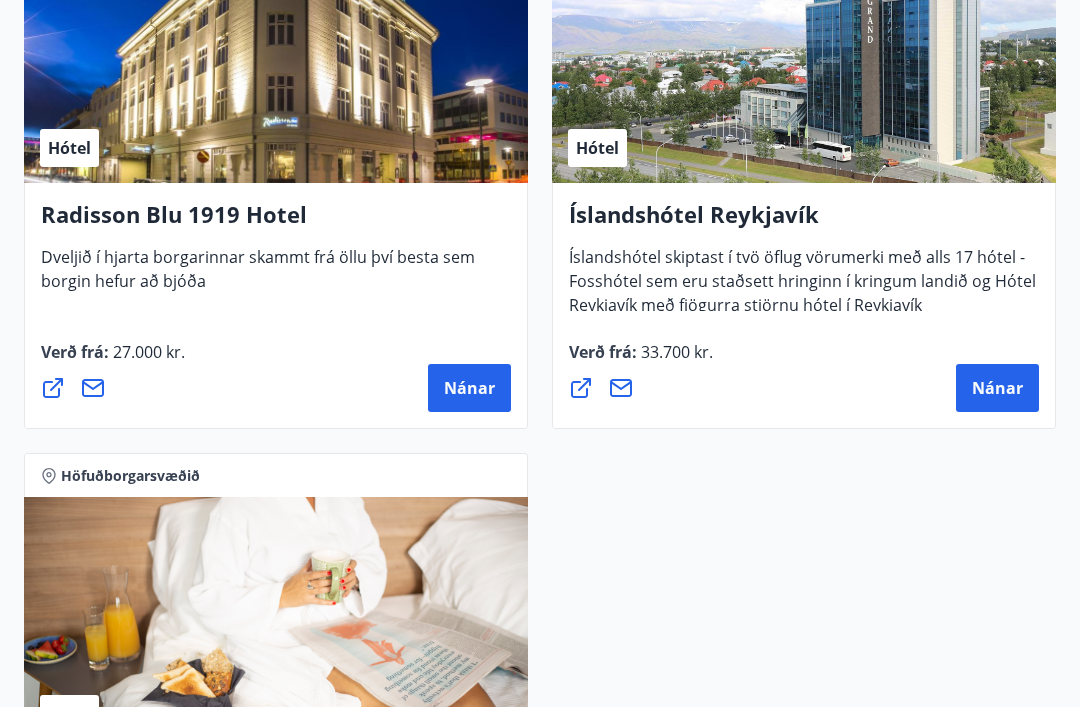 click on "Nánar" at bounding box center [997, 388] 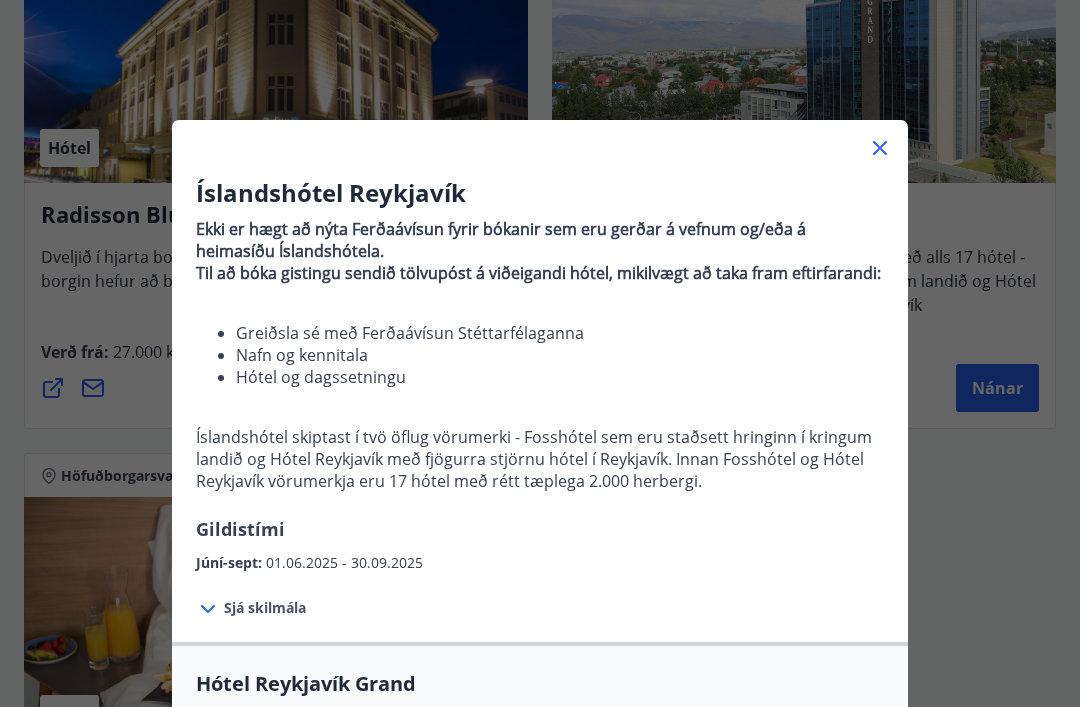 scroll, scrollTop: 0, scrollLeft: 0, axis: both 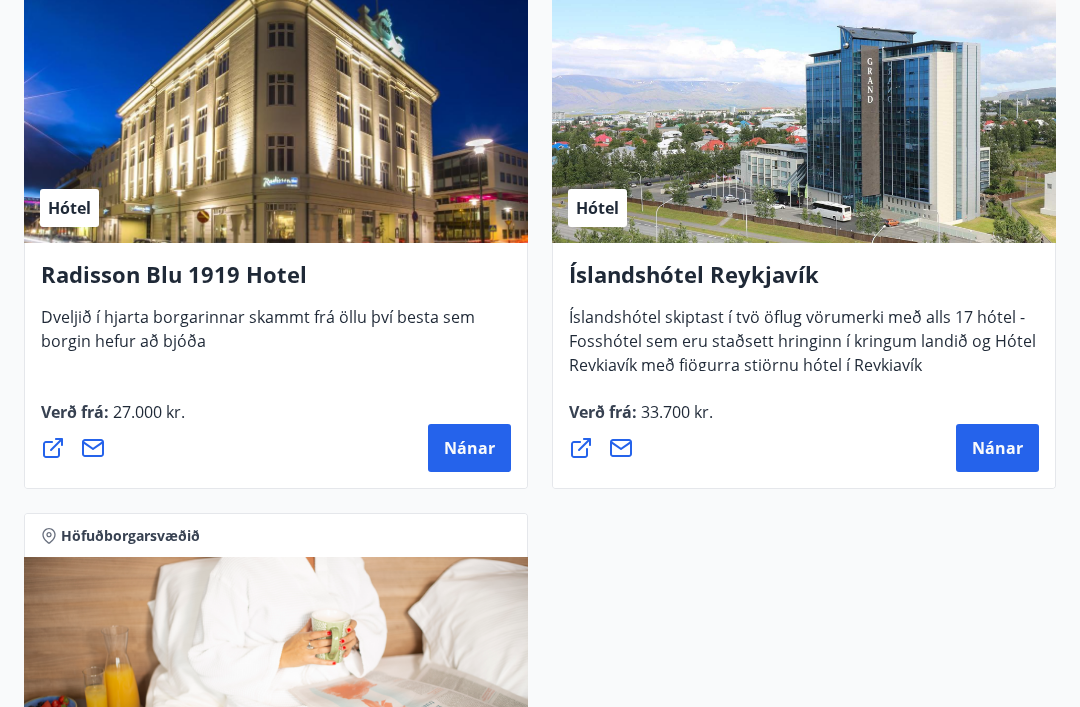 click on "Nánar" at bounding box center [997, 448] 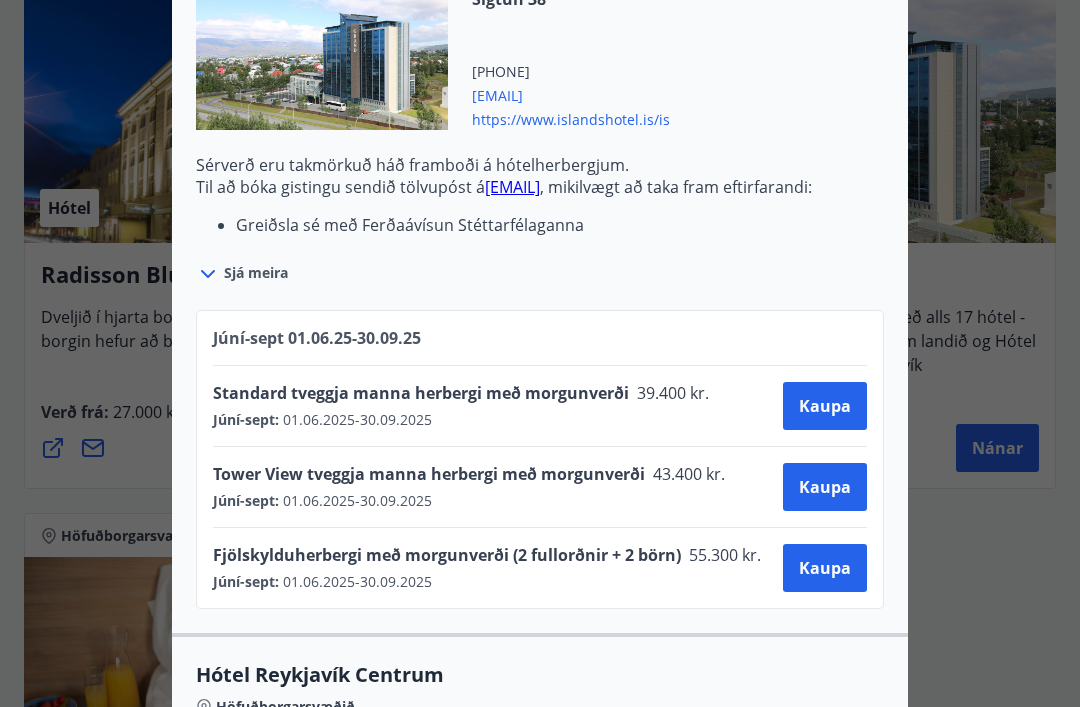 scroll, scrollTop: 759, scrollLeft: 0, axis: vertical 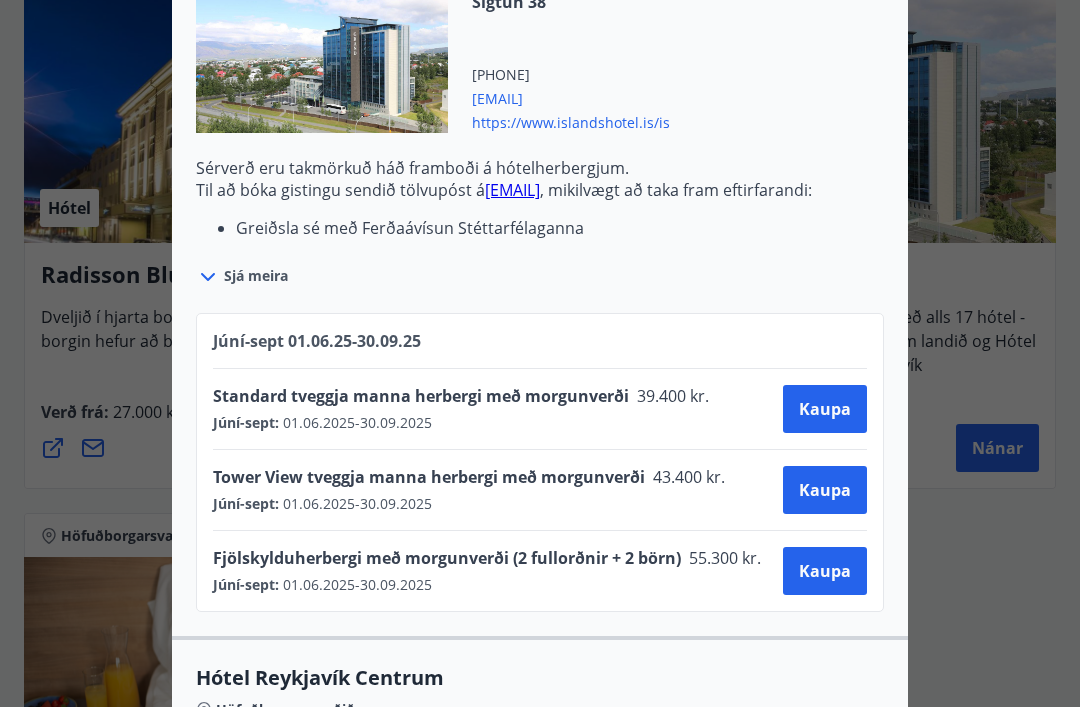 click on "Kaupa" at bounding box center [825, 409] 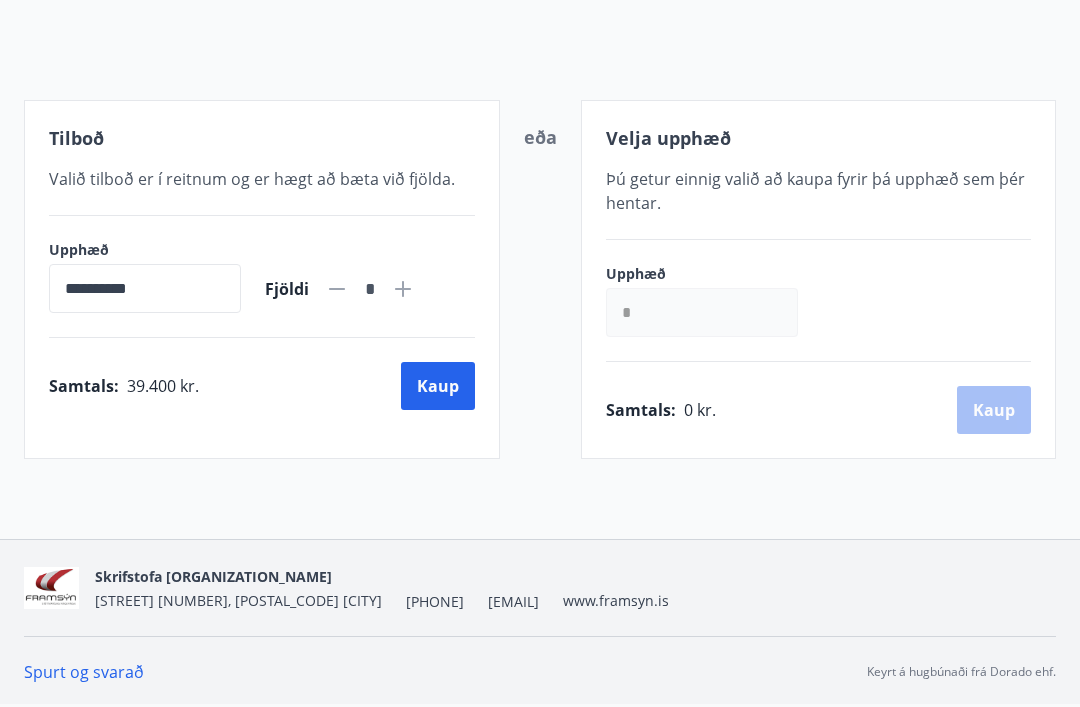 scroll, scrollTop: 129, scrollLeft: 0, axis: vertical 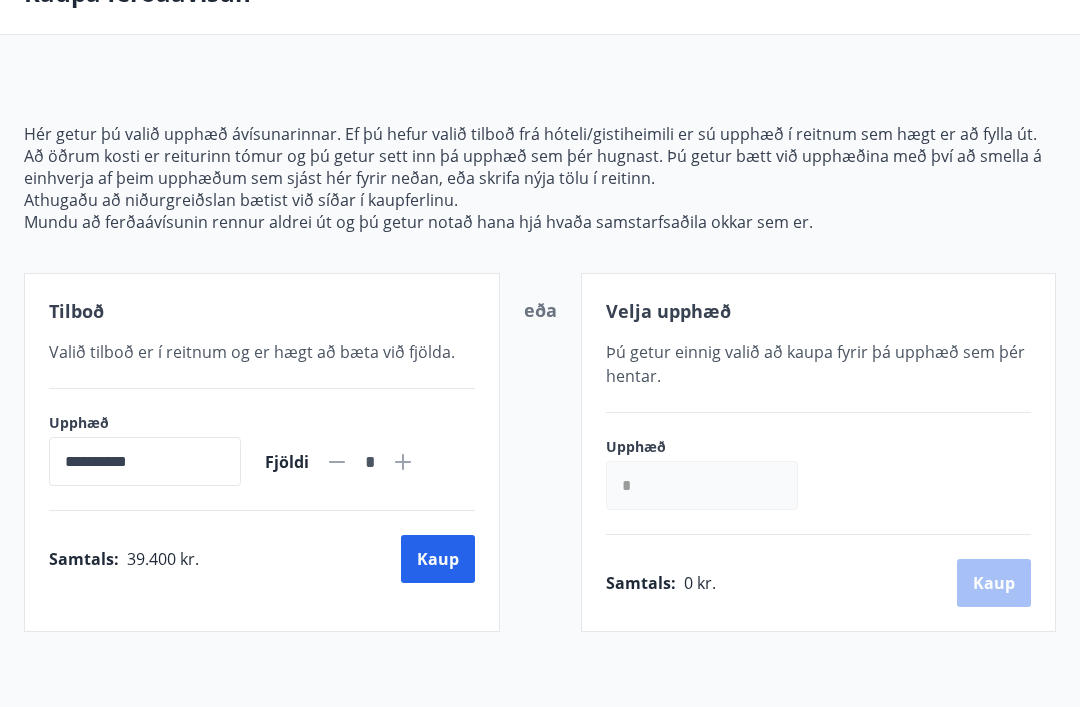 click 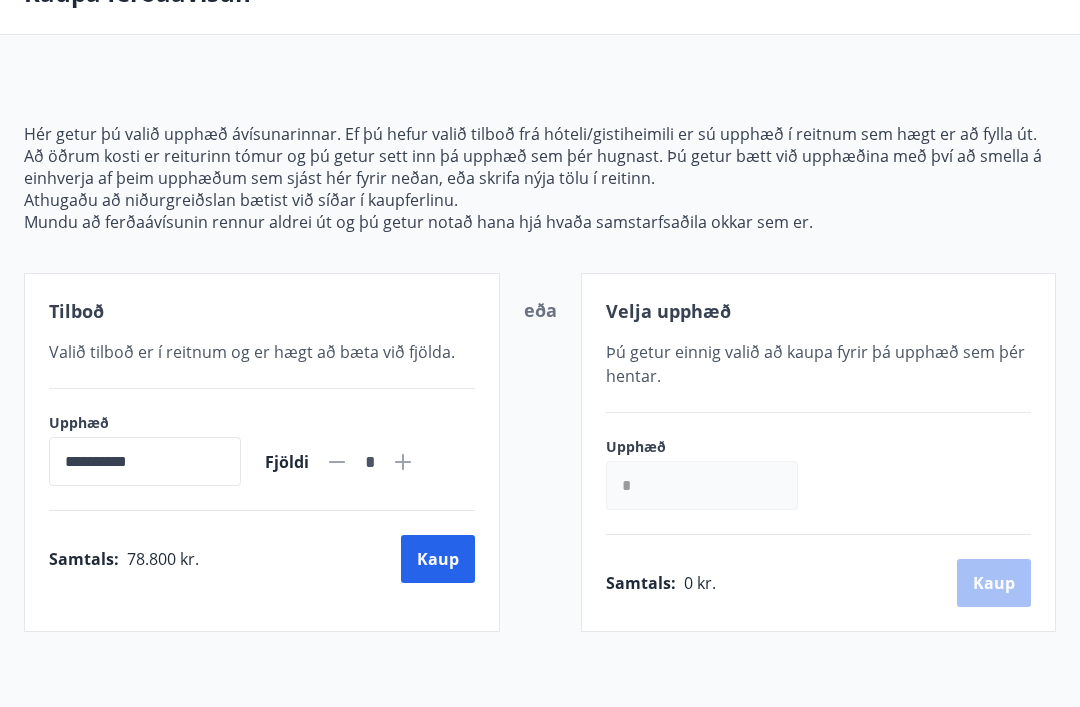 type on "*" 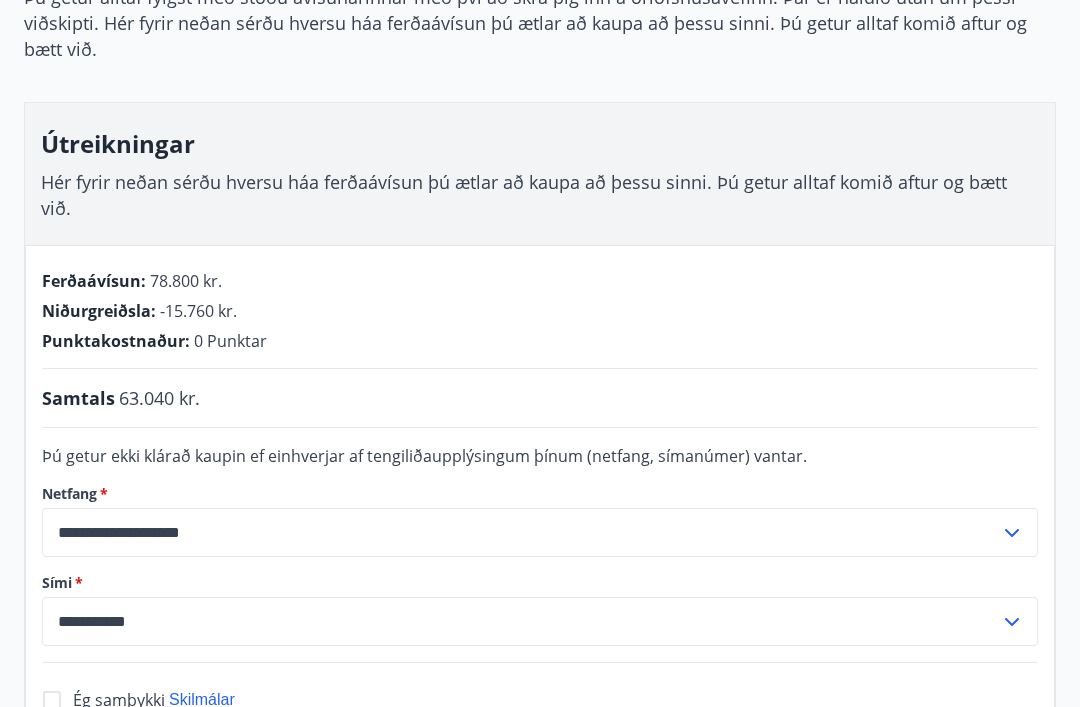 scroll, scrollTop: 0, scrollLeft: 0, axis: both 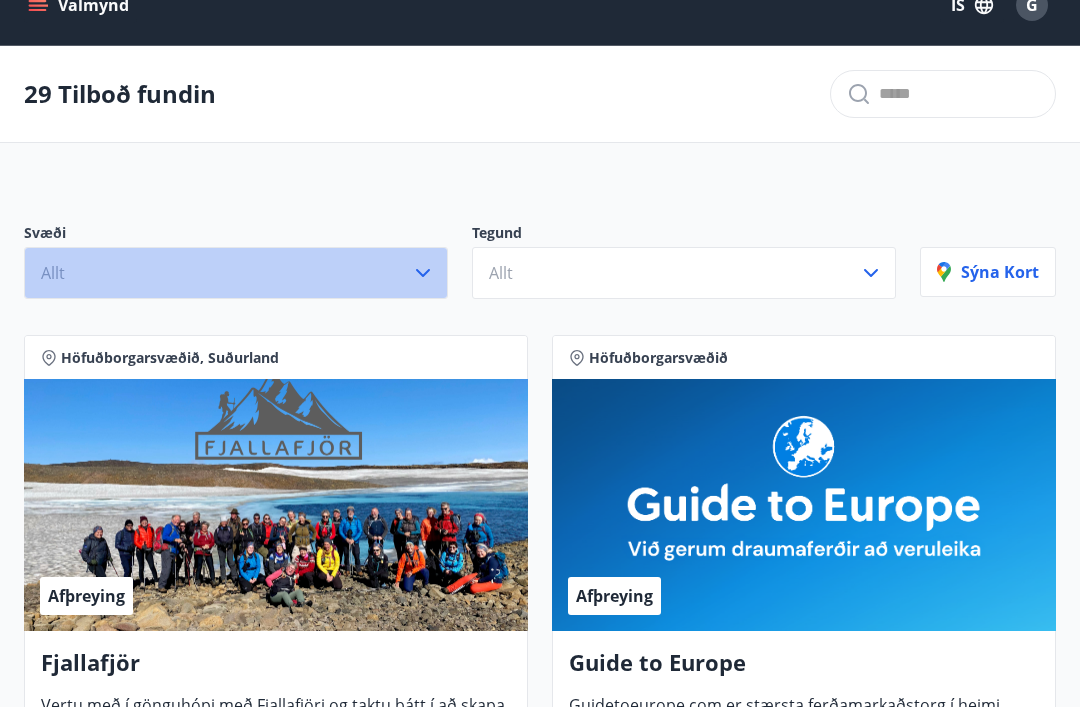 click on "Allt" at bounding box center (236, 273) 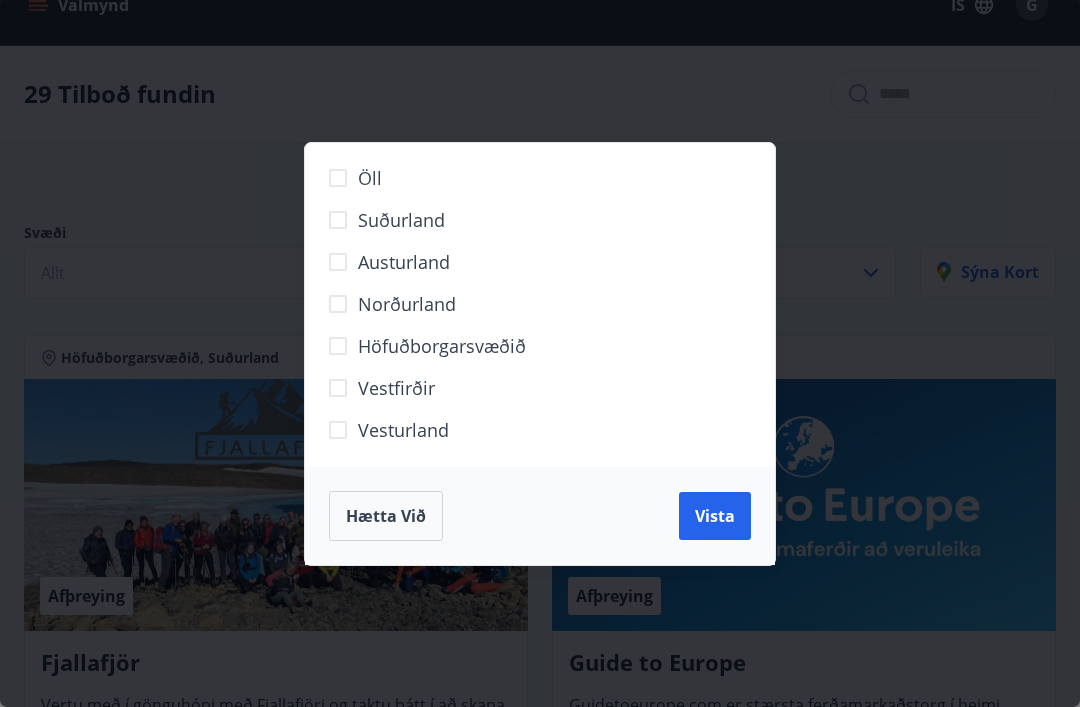 click on "Höfuðborgarsvæðið" at bounding box center [442, 346] 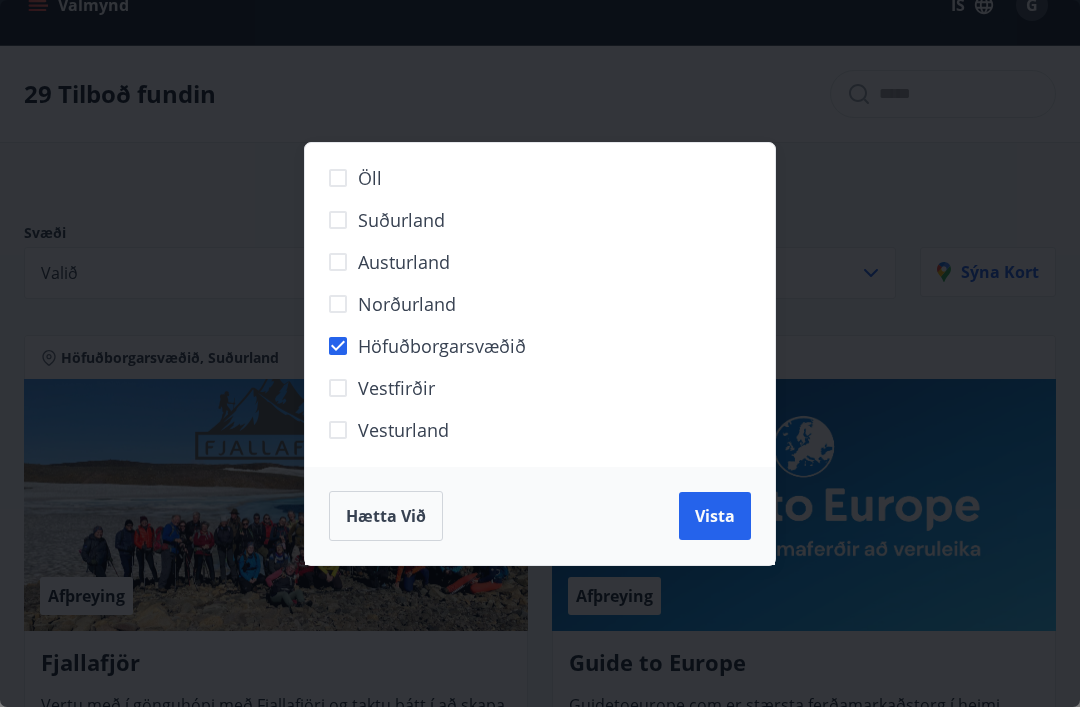 click on "Vista" at bounding box center [715, 516] 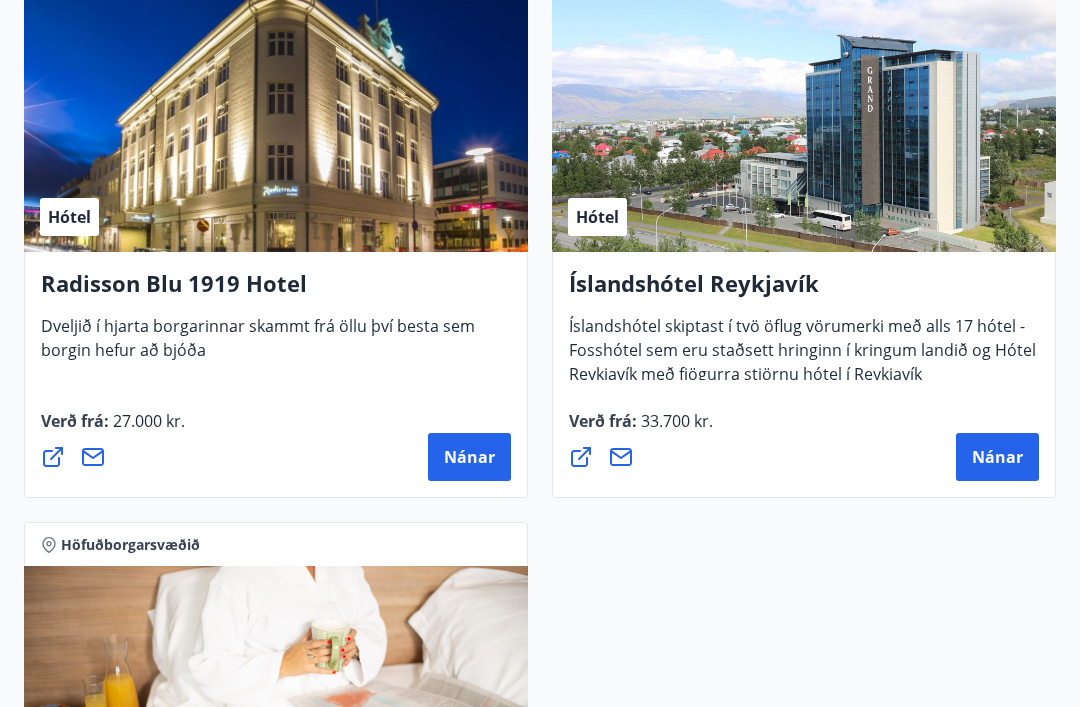 scroll, scrollTop: 2779, scrollLeft: 0, axis: vertical 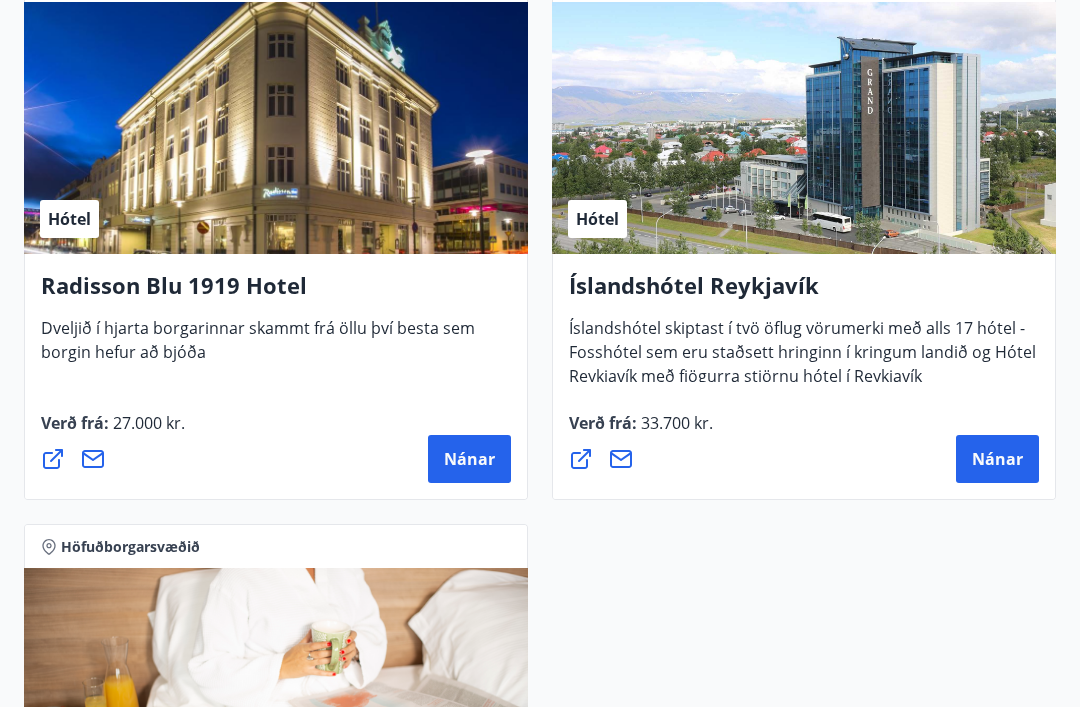 click on "Nánar" at bounding box center (997, 460) 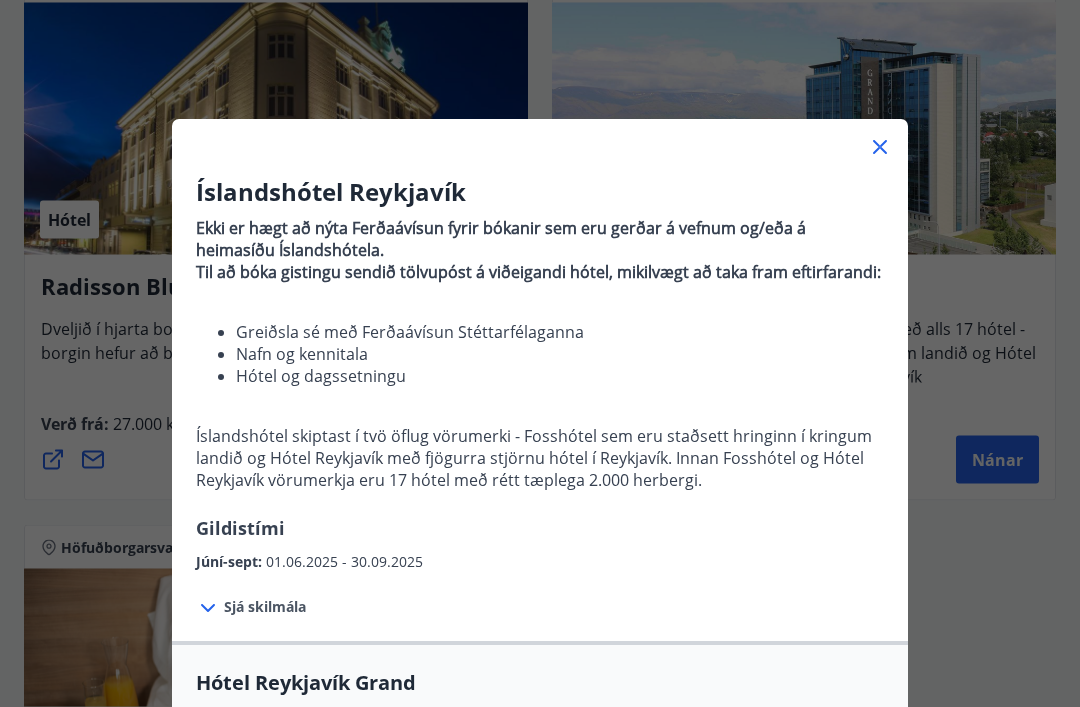 scroll, scrollTop: 2780, scrollLeft: 0, axis: vertical 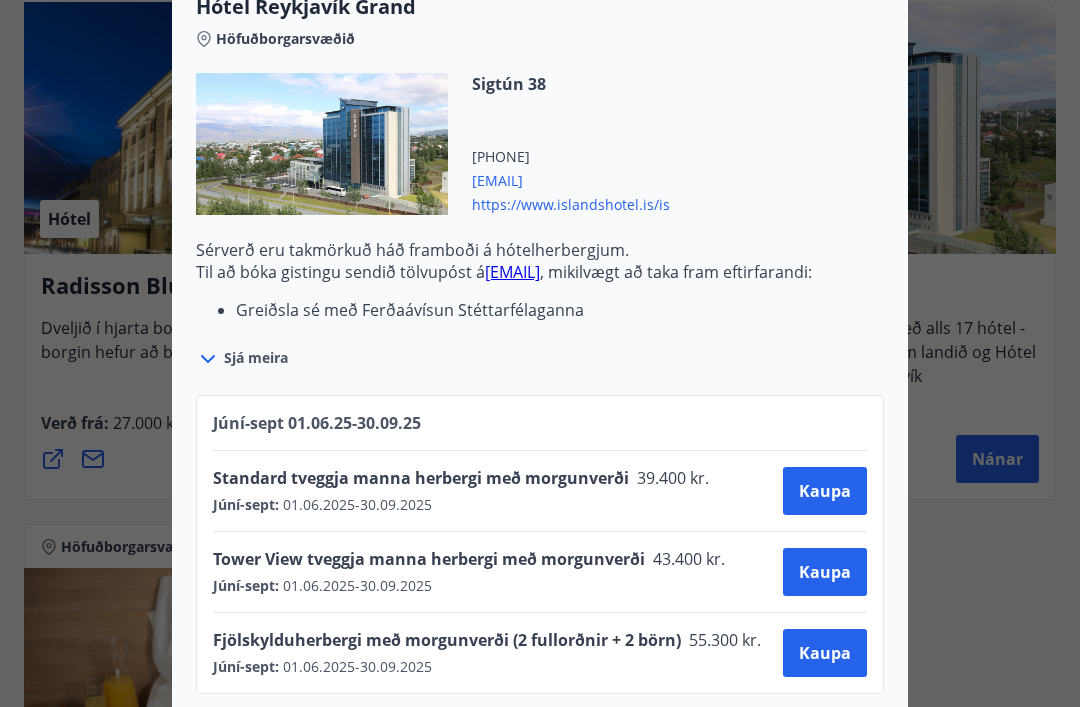 click on "Kaupa" at bounding box center [825, 491] 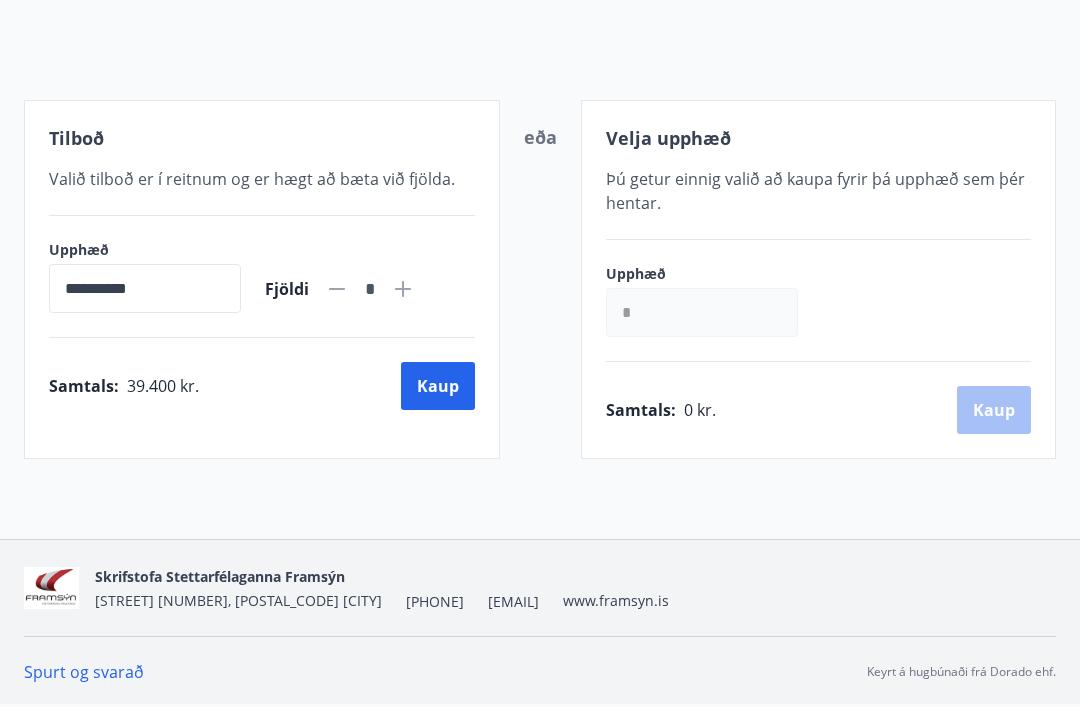 scroll, scrollTop: 129, scrollLeft: 0, axis: vertical 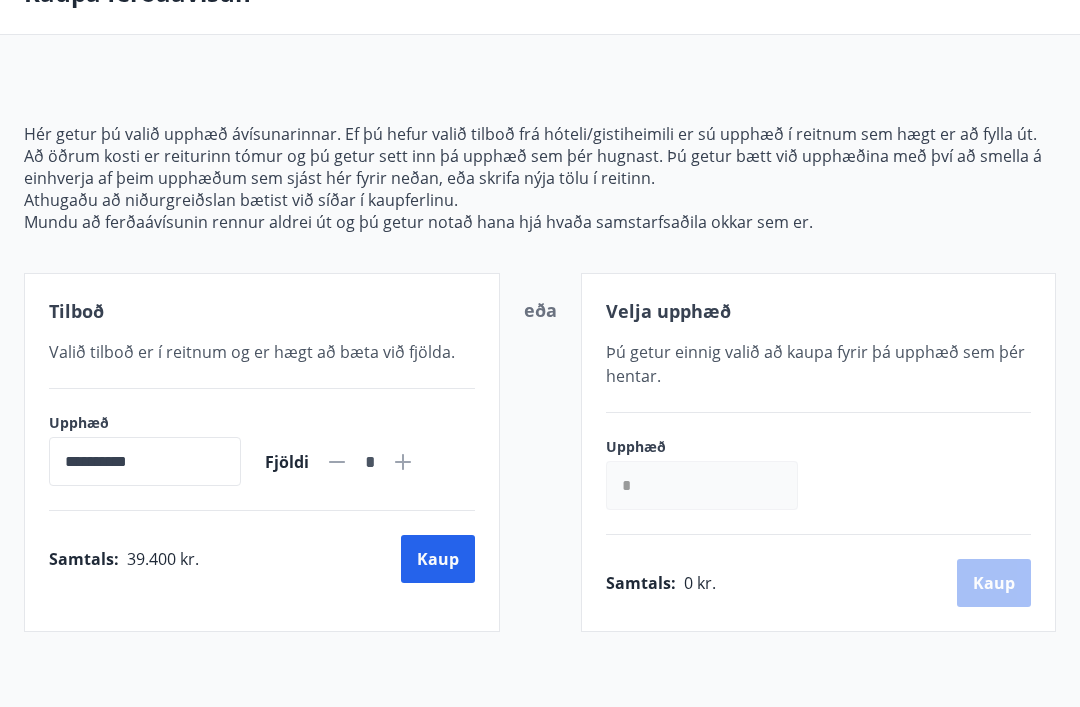 click 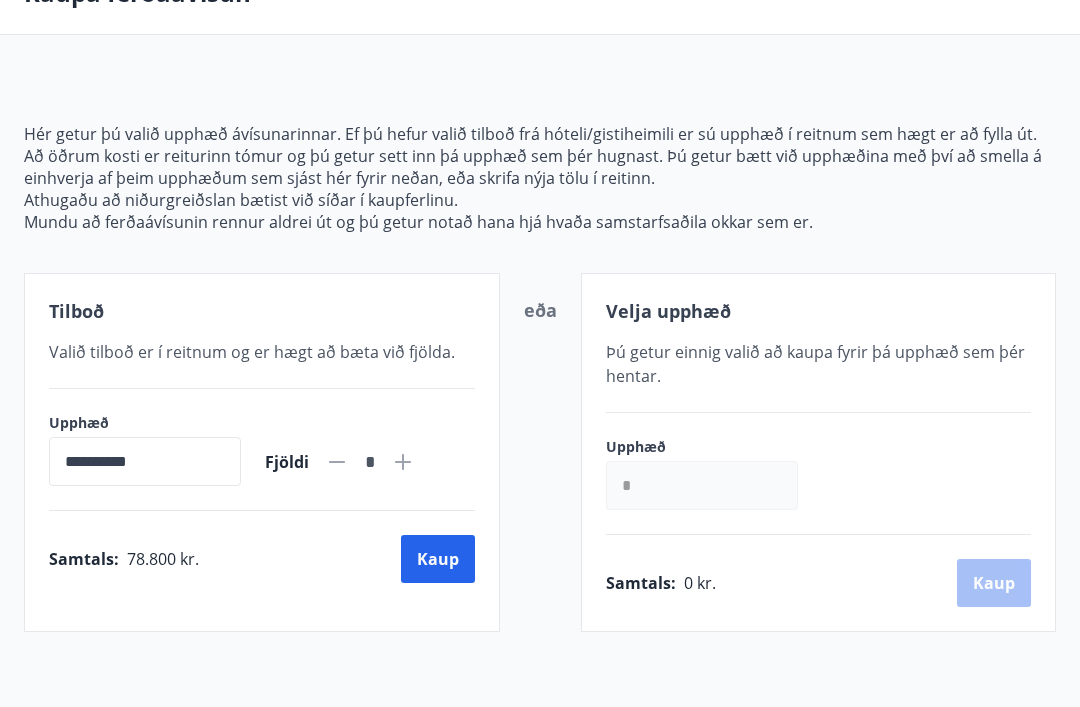 click 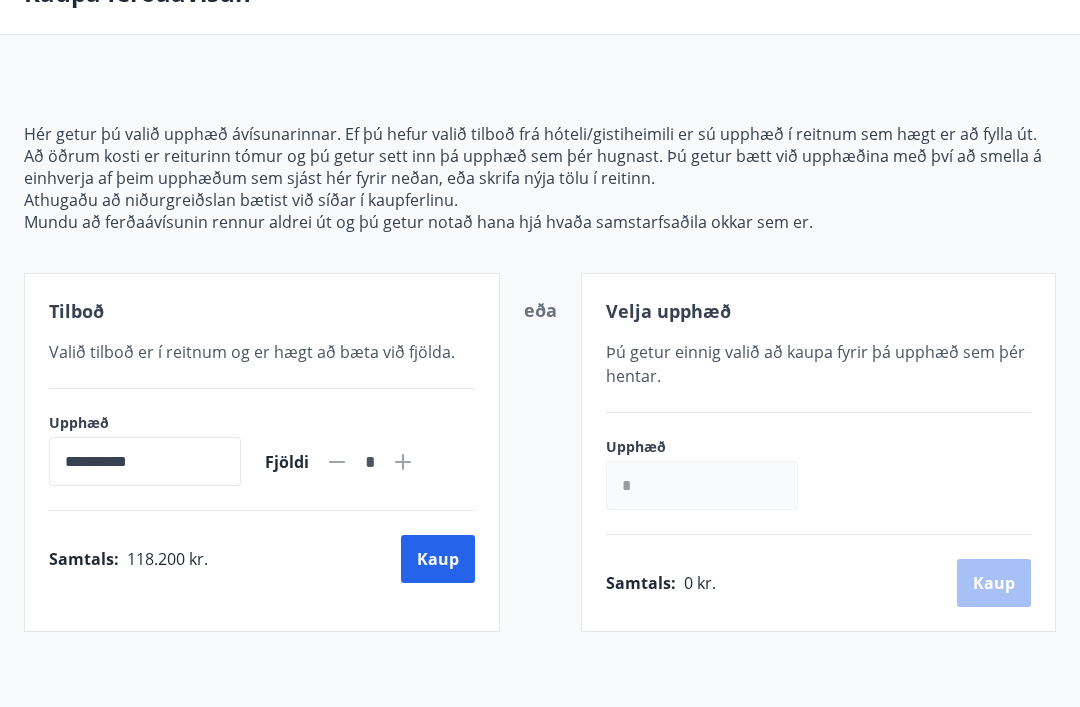 click on "Kaup" at bounding box center (438, 559) 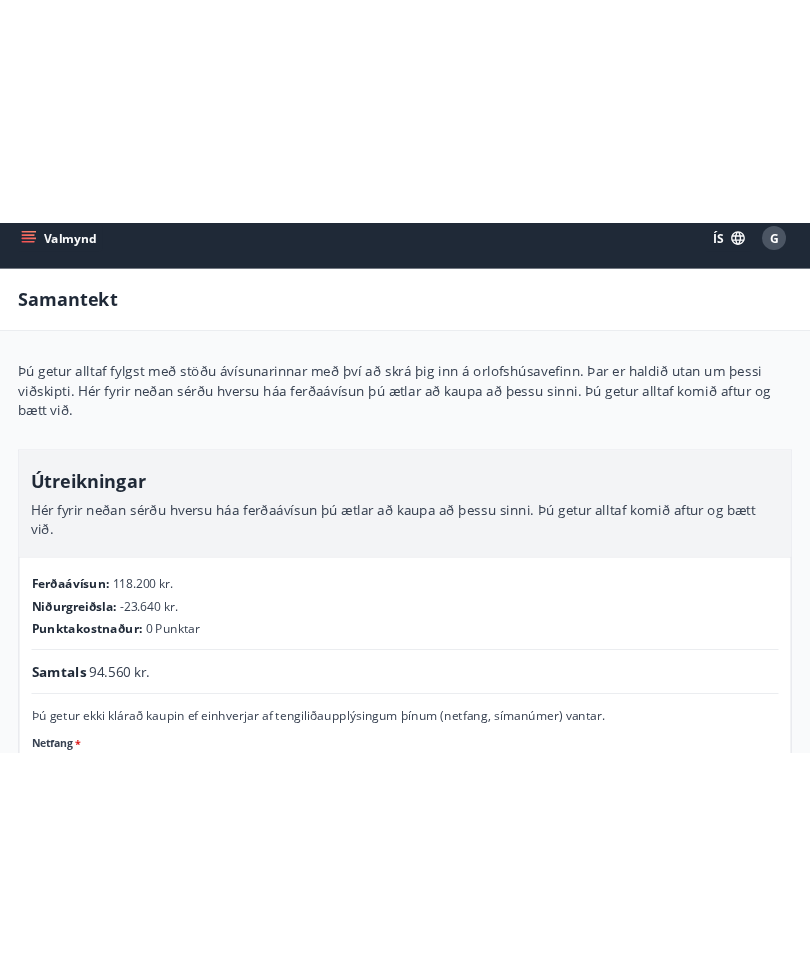 scroll, scrollTop: 0, scrollLeft: 0, axis: both 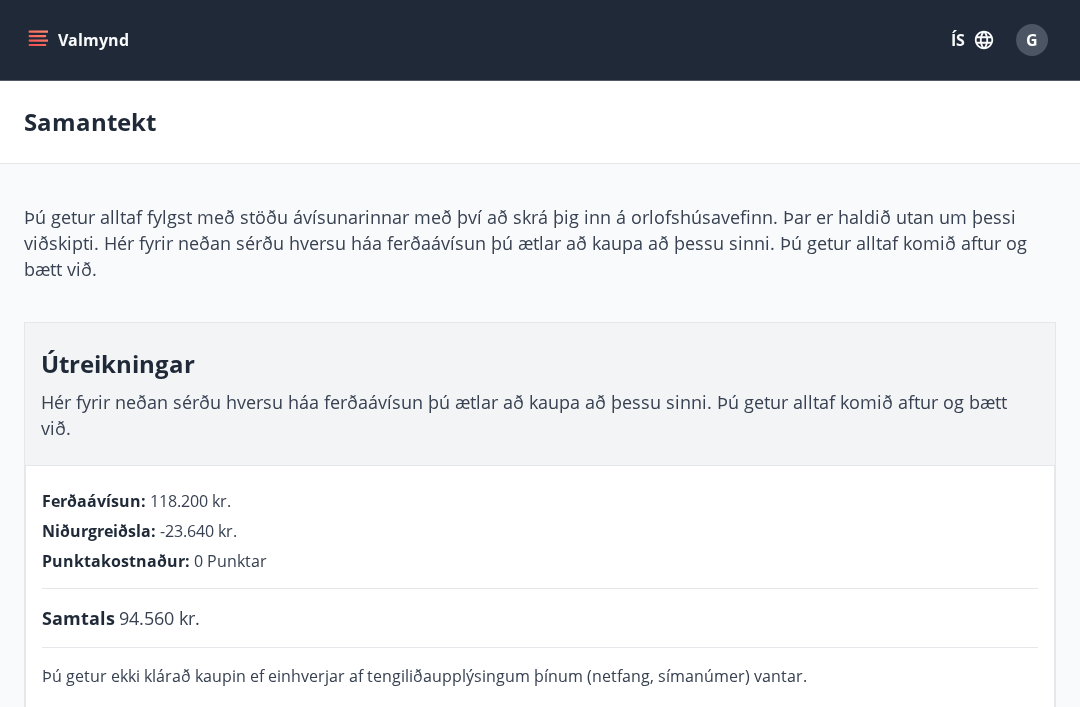 click on "Valmynd" at bounding box center (80, 40) 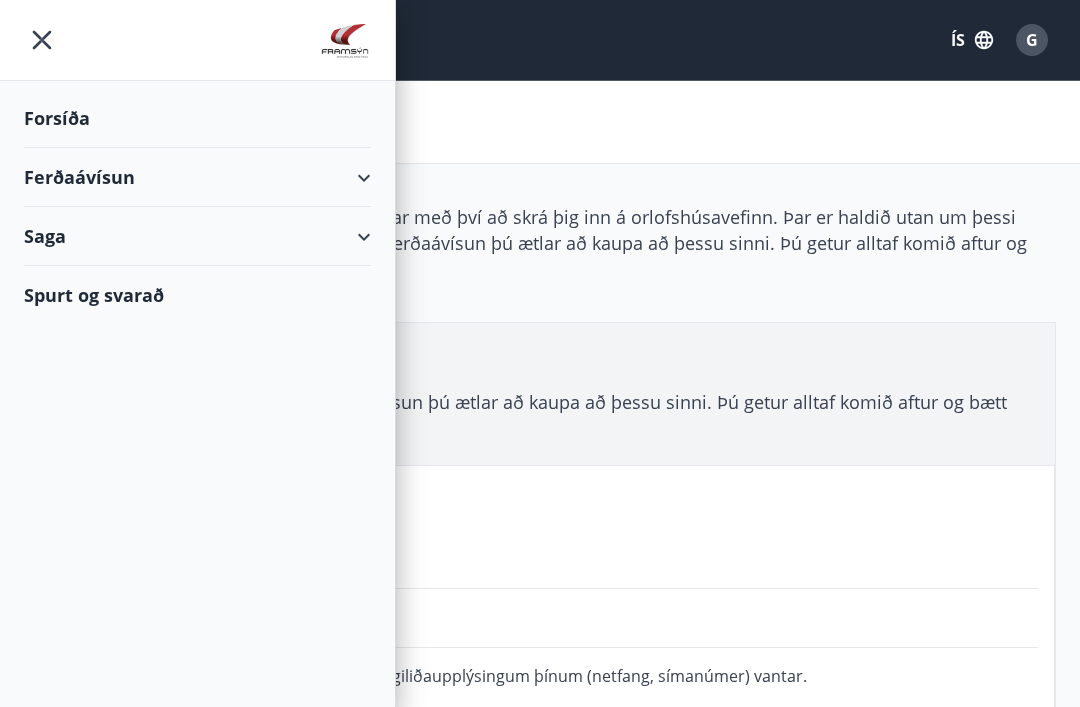 click on "Forsíða" at bounding box center (197, 118) 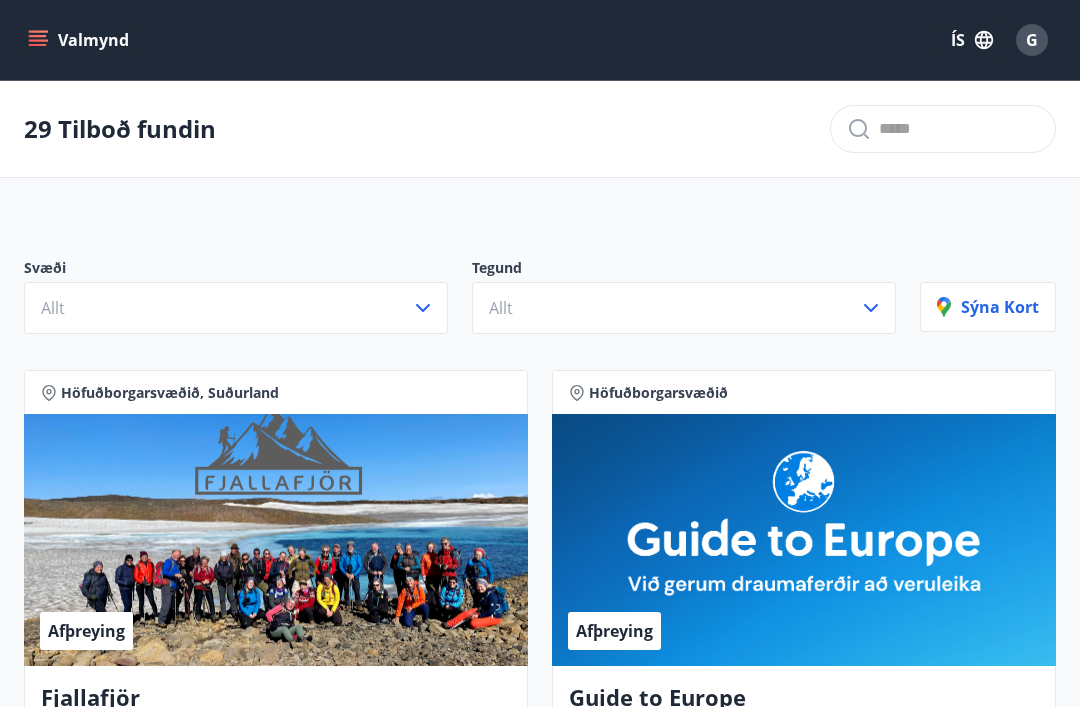 click 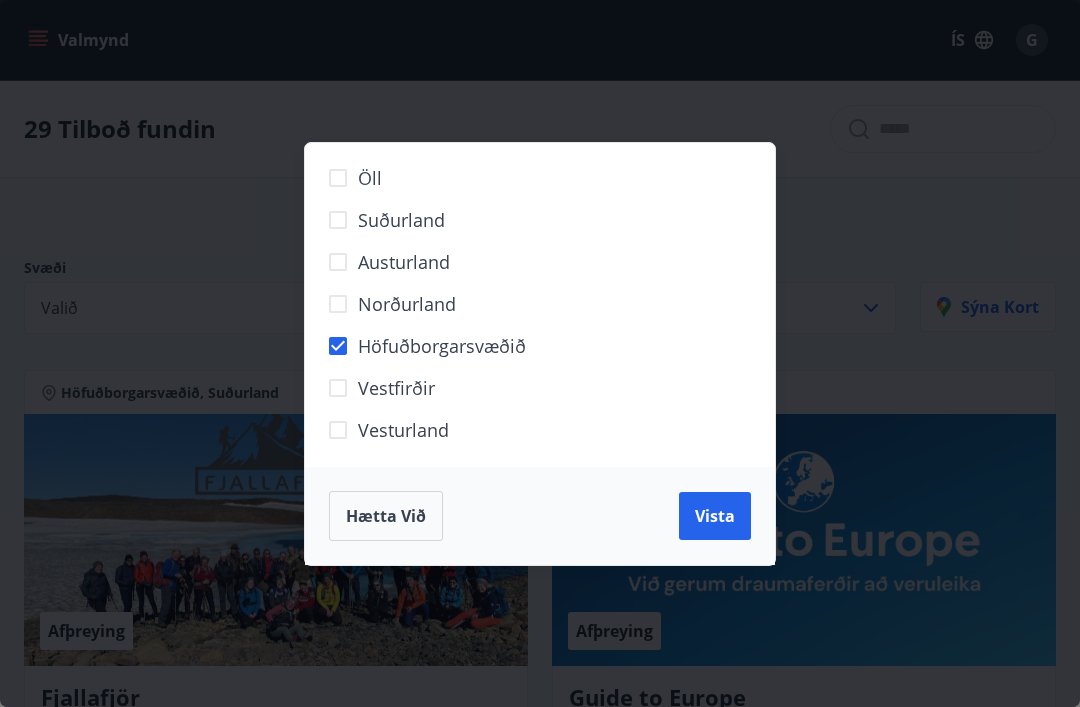 click on "Vista" at bounding box center (715, 516) 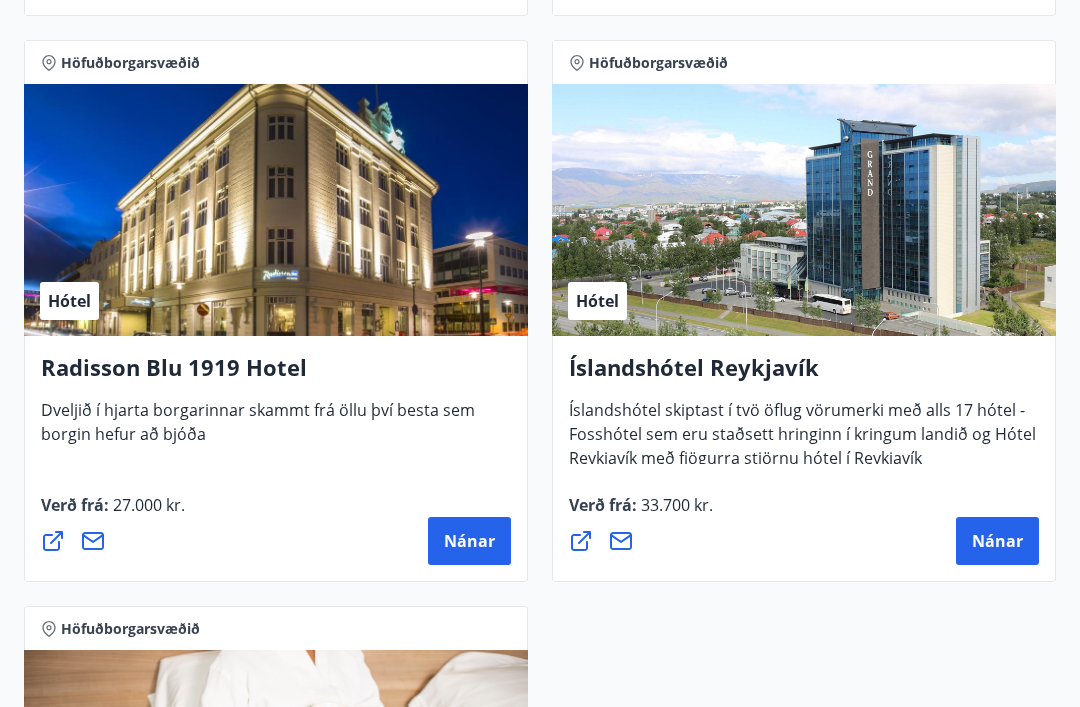 scroll, scrollTop: 2699, scrollLeft: 0, axis: vertical 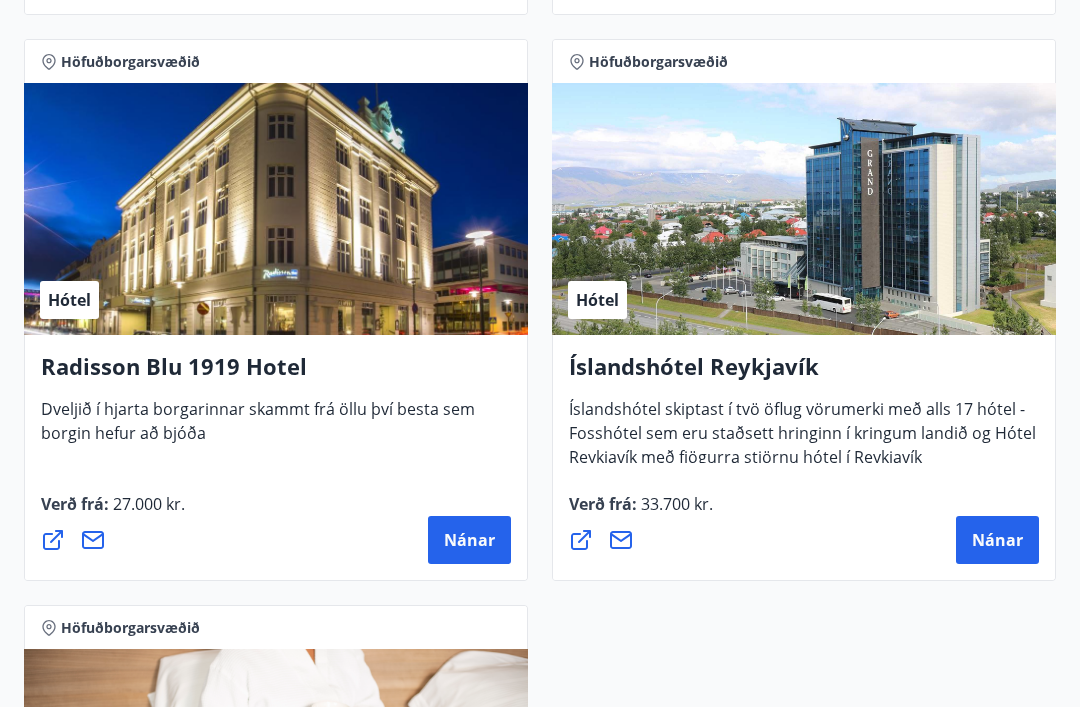 click on "Nánar" at bounding box center (997, 540) 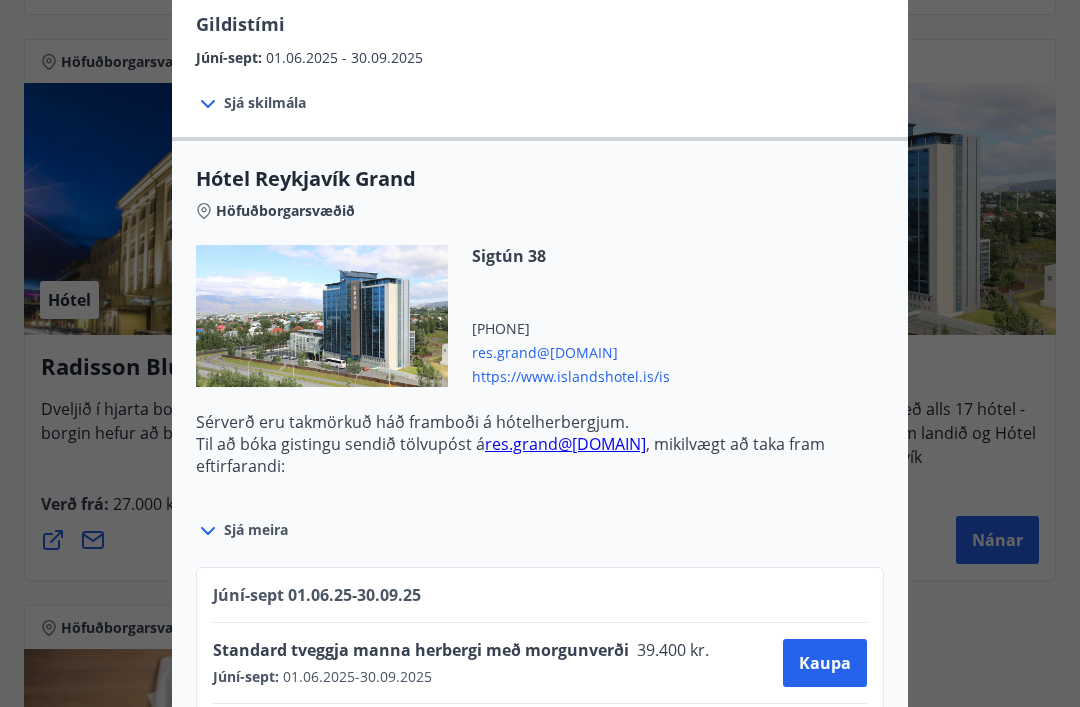 scroll, scrollTop: 499, scrollLeft: 0, axis: vertical 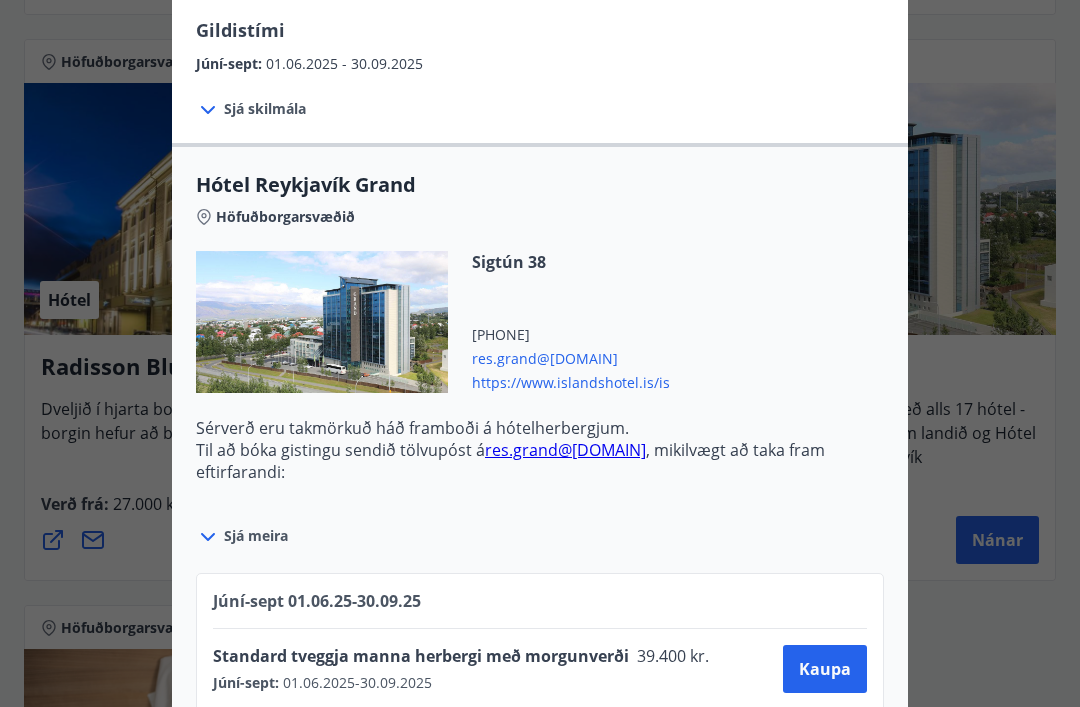 click 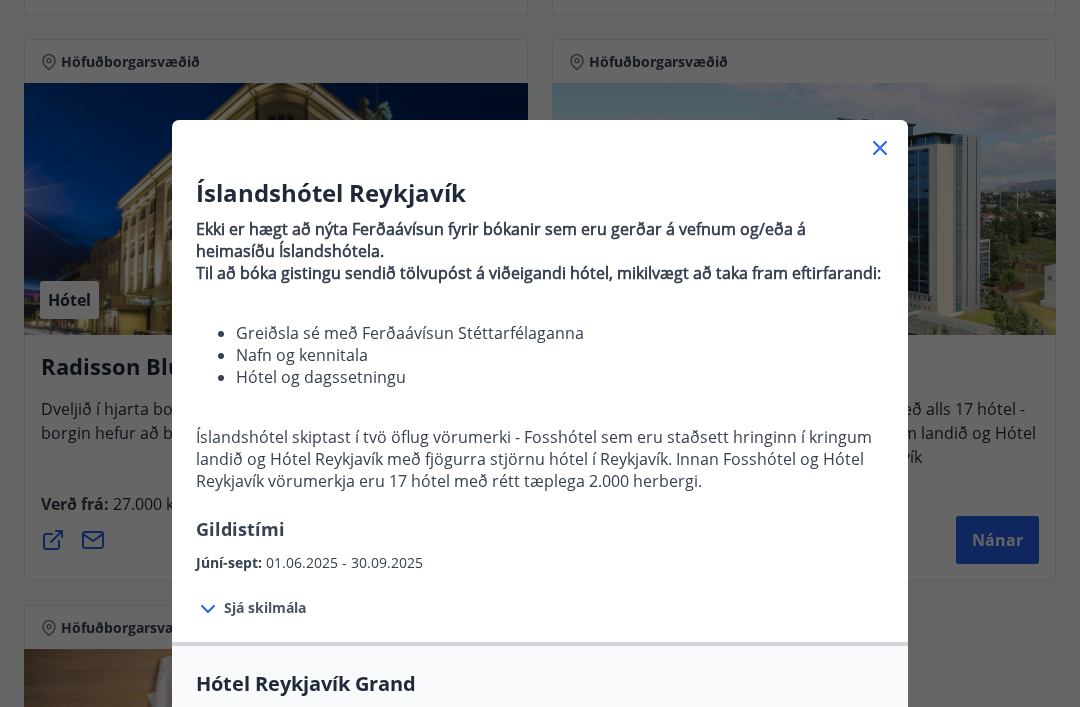 scroll, scrollTop: 0, scrollLeft: 0, axis: both 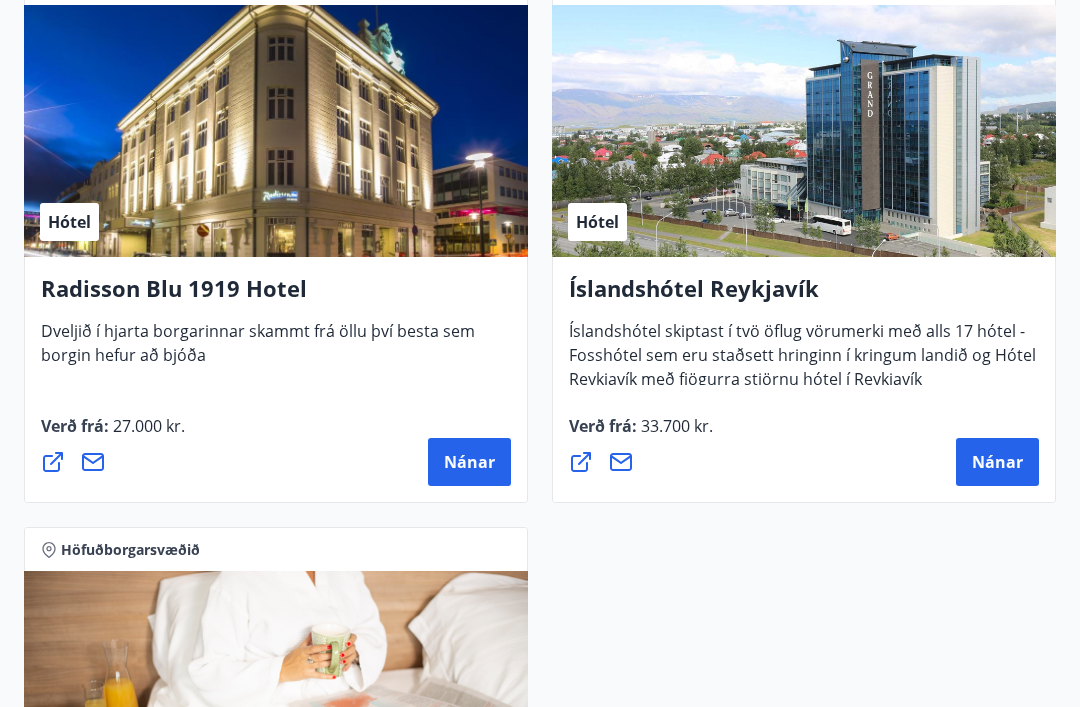 click on "Nánar" at bounding box center [997, 463] 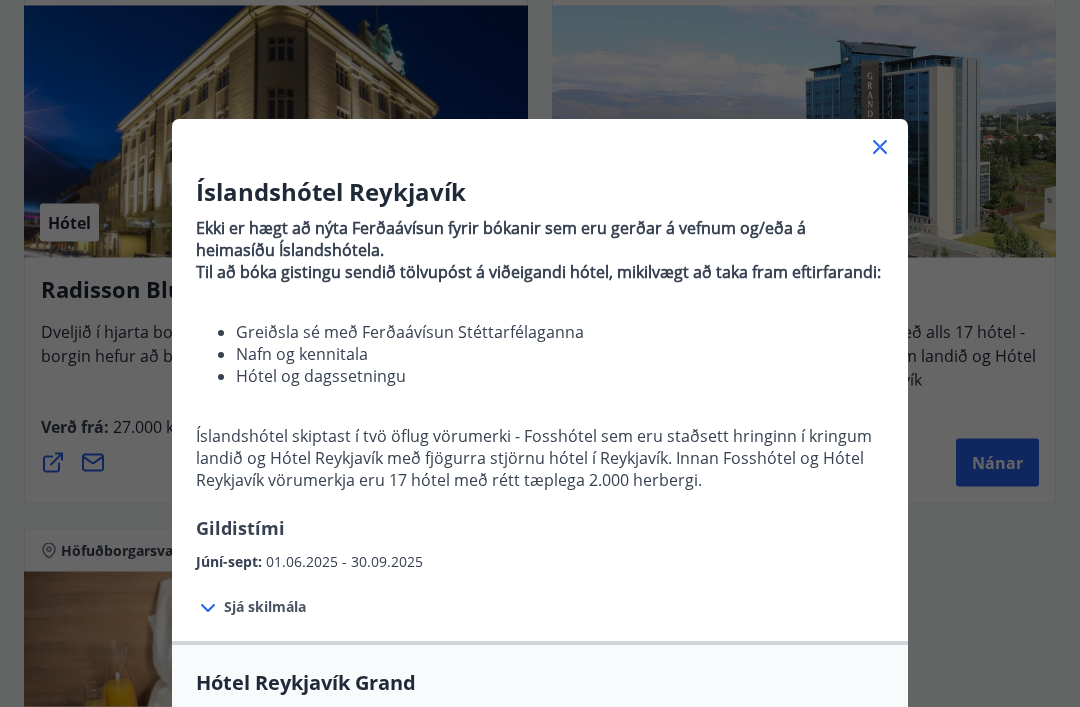 scroll, scrollTop: 2777, scrollLeft: 0, axis: vertical 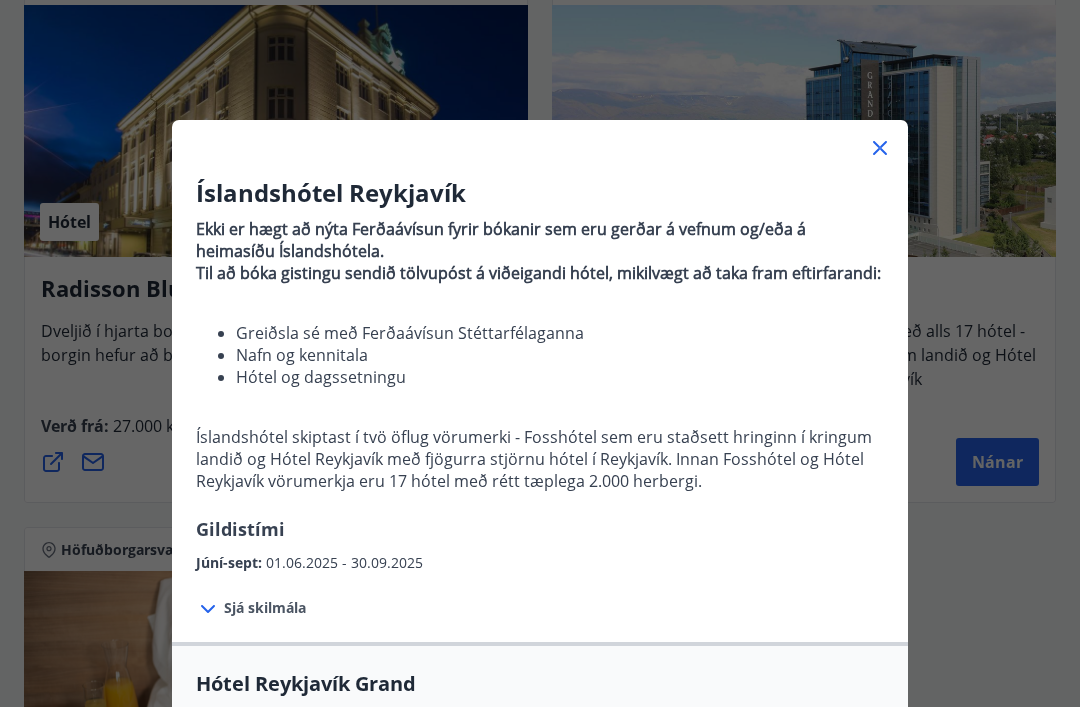 click at bounding box center (540, 140) 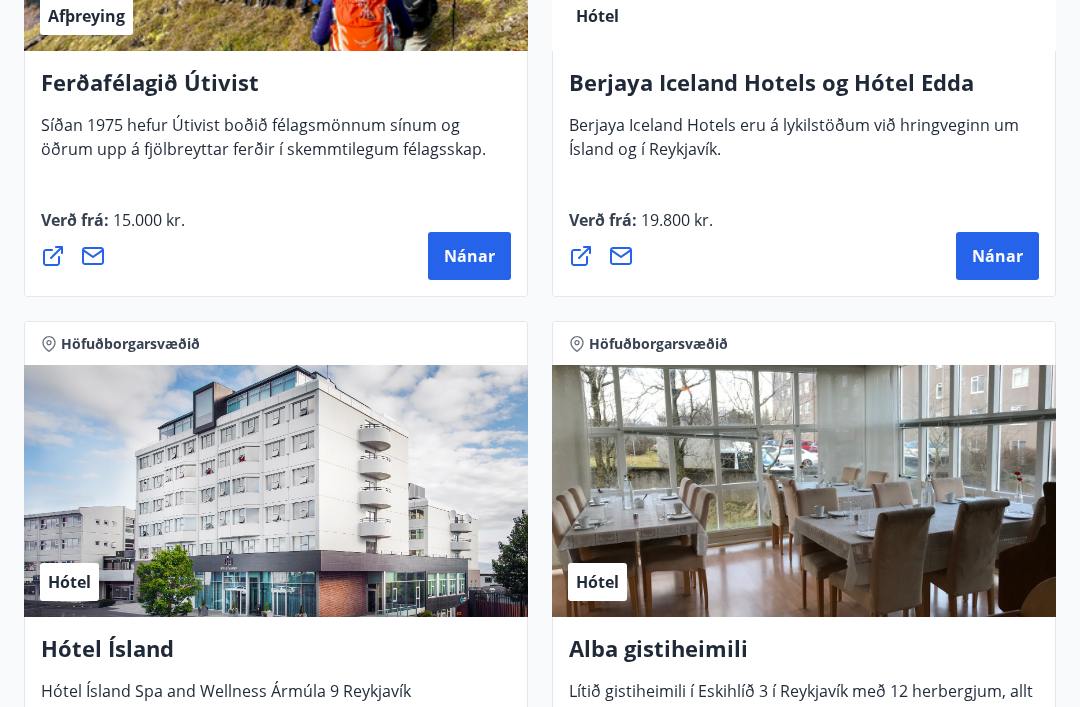 scroll, scrollTop: 1846, scrollLeft: 0, axis: vertical 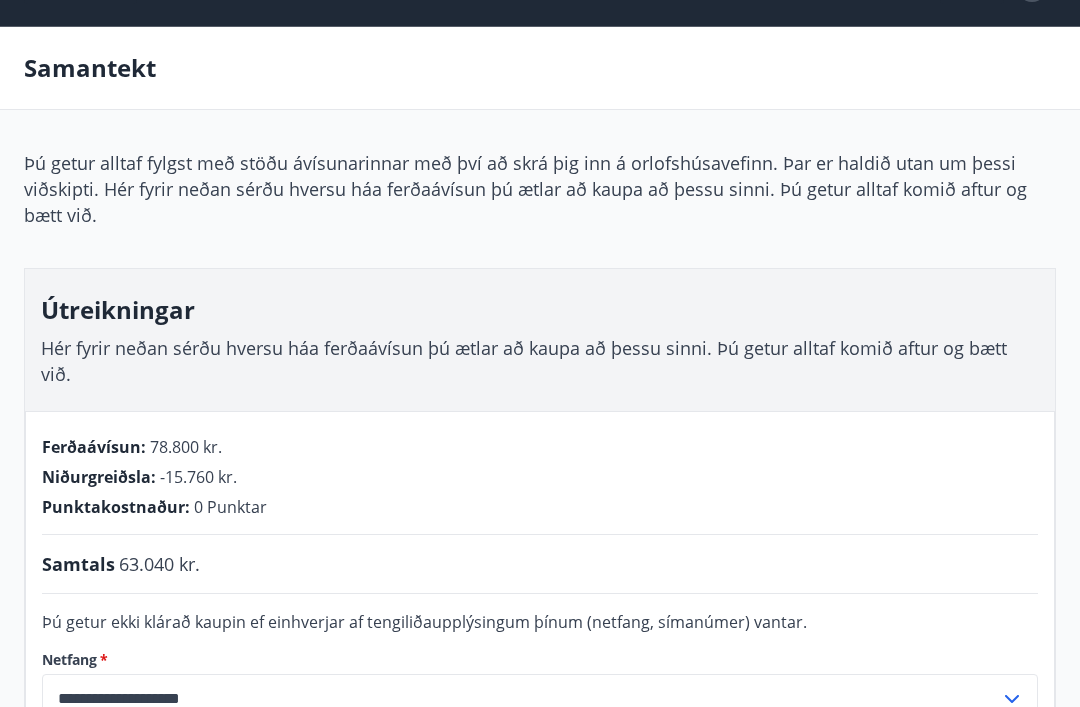 click on "Útreikningar" at bounding box center [540, 310] 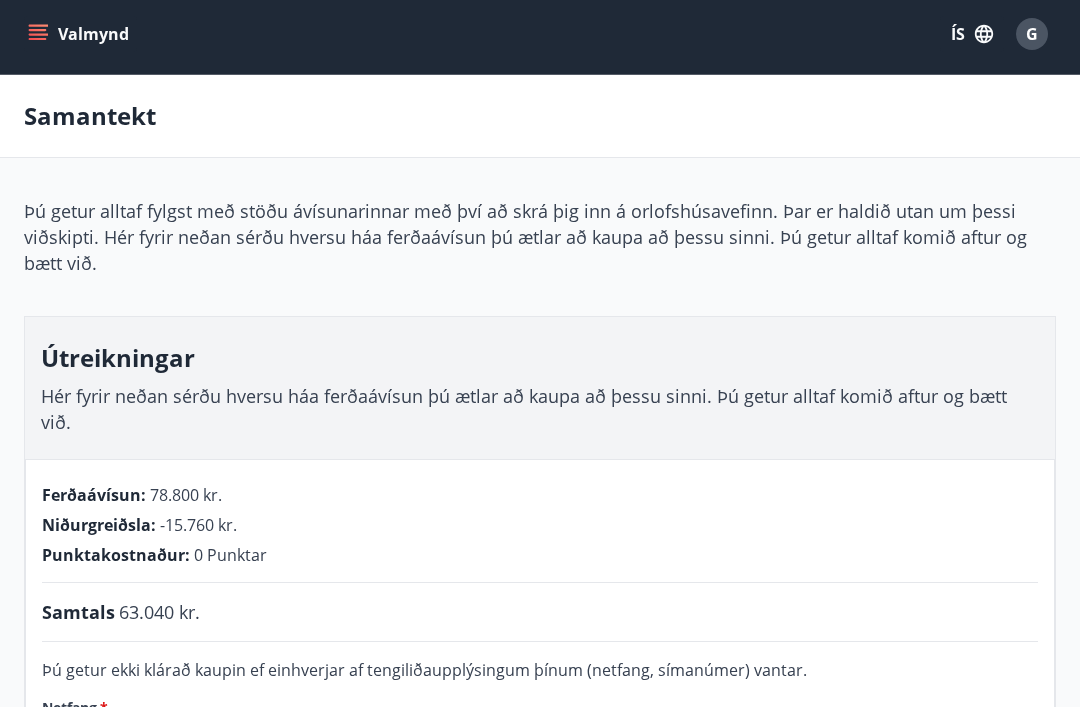 scroll, scrollTop: 0, scrollLeft: 0, axis: both 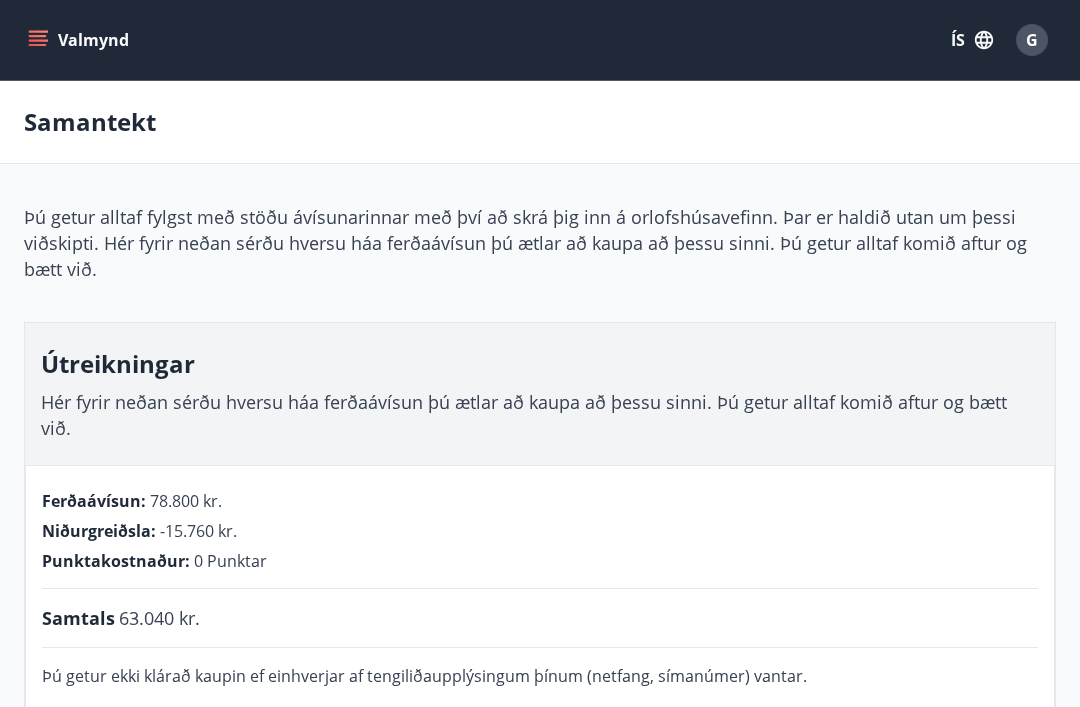 click on "G" at bounding box center (1032, 40) 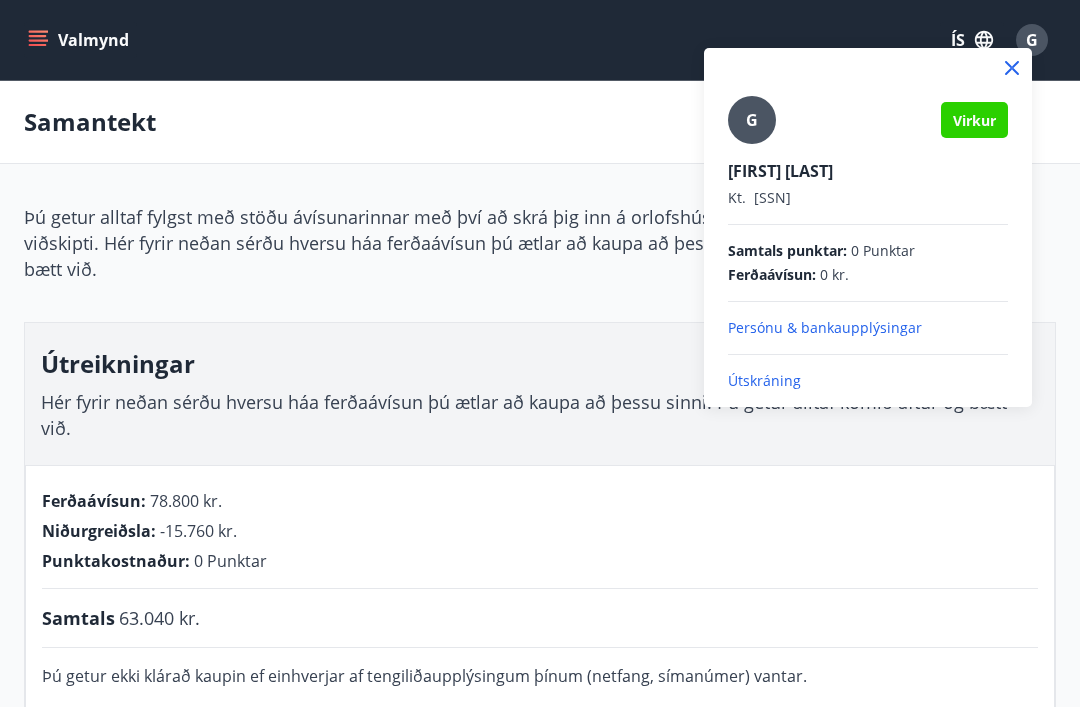 click at bounding box center (540, 353) 